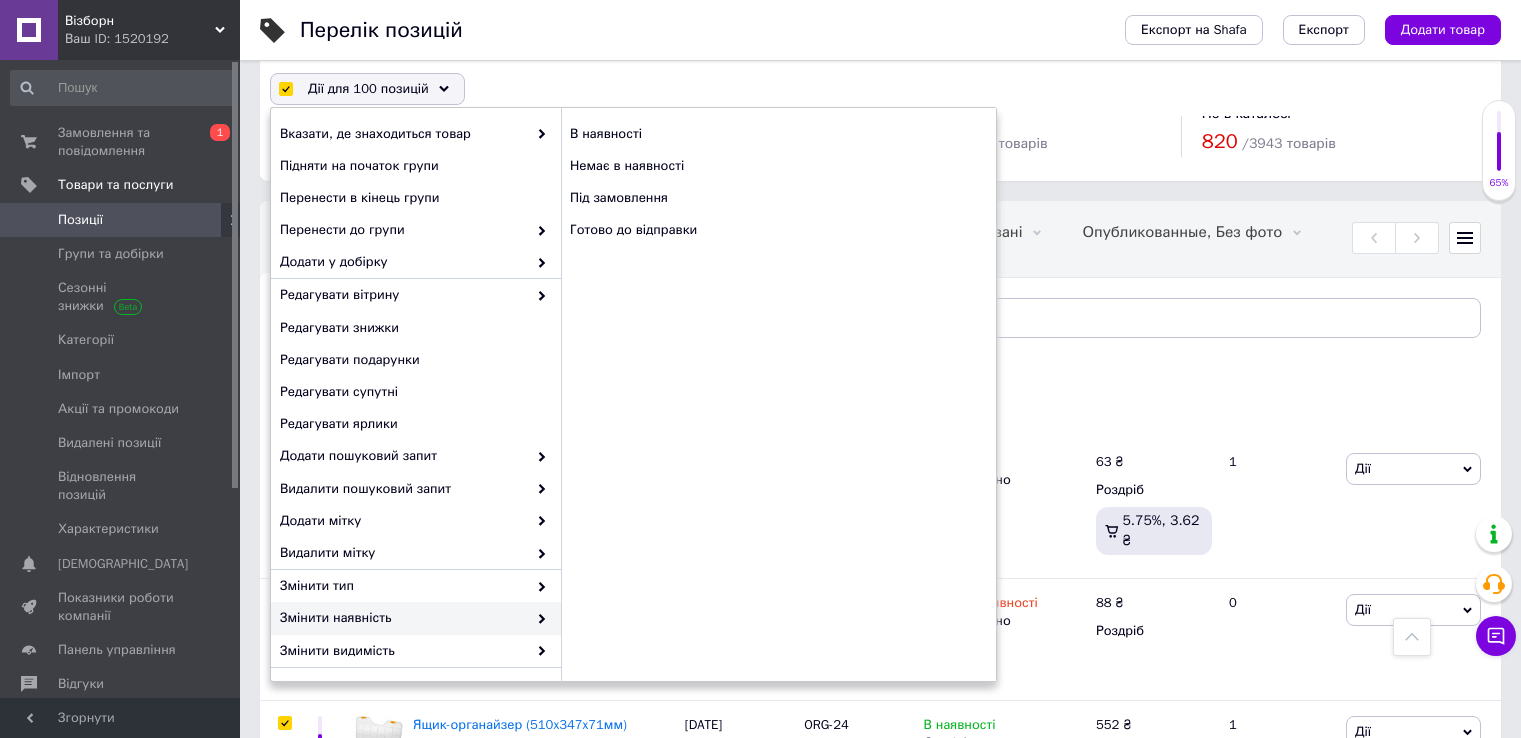 scroll, scrollTop: 6885, scrollLeft: 0, axis: vertical 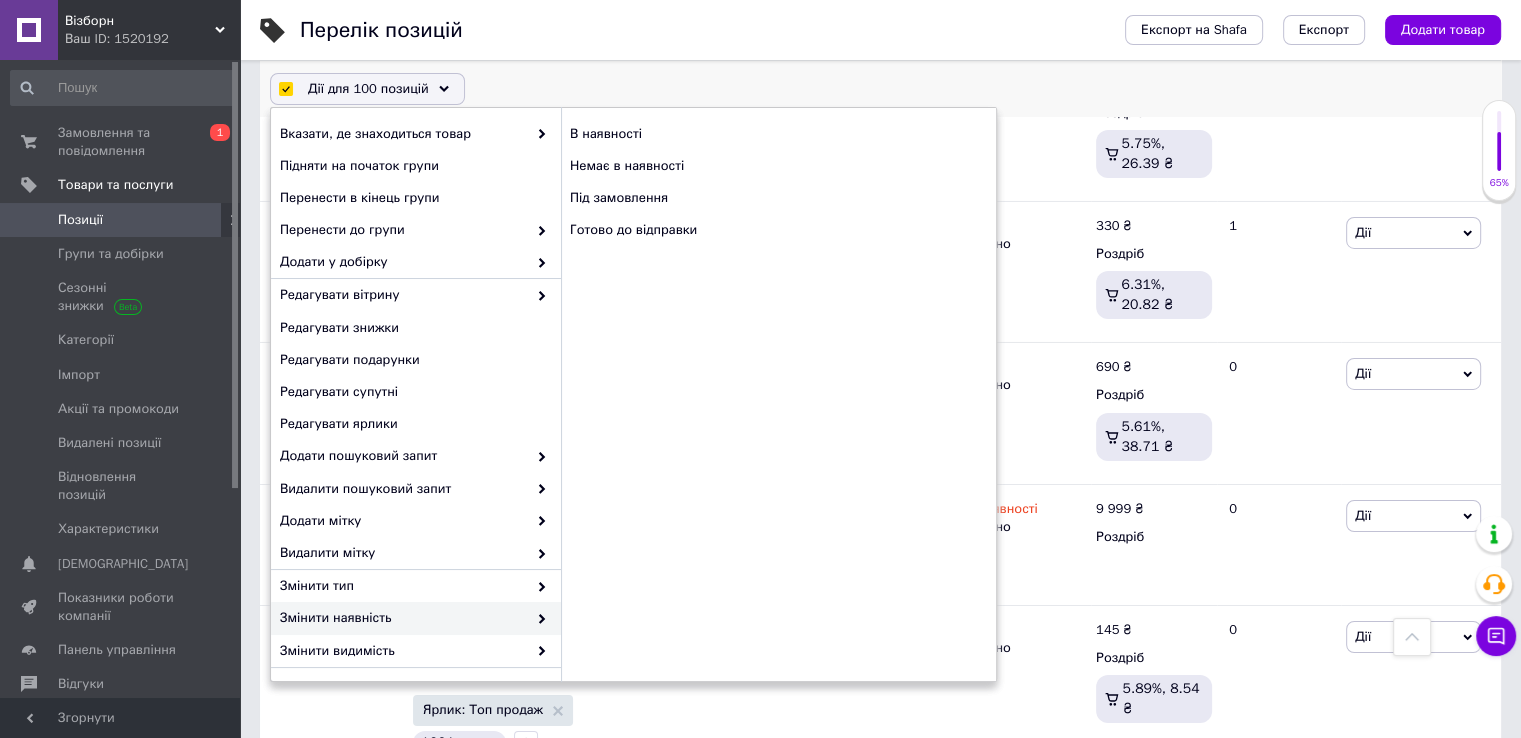 click on "Дії для 100 позицій Вибрати усі 186 позицій Вибрані всі 186 позицій Скасувати обрані Вказати, де знаходиться товар Підняти на початок групи Перенести в кінець групи Перенести до групи Додати у добірку Редагувати вітрину Редагувати знижки Редагувати подарунки Редагувати супутні Редагувати ярлики Додати пошуковий запит Видалити пошуковий запит Додати мітку Видалити мітку Змінити тип Змінити наявність В наявності Немає в наявності Під замовлення Готово до відправки Змінити видимість Додати до замовлення Додати в кампанію Каталог ProSale Видалити" at bounding box center [880, 89] 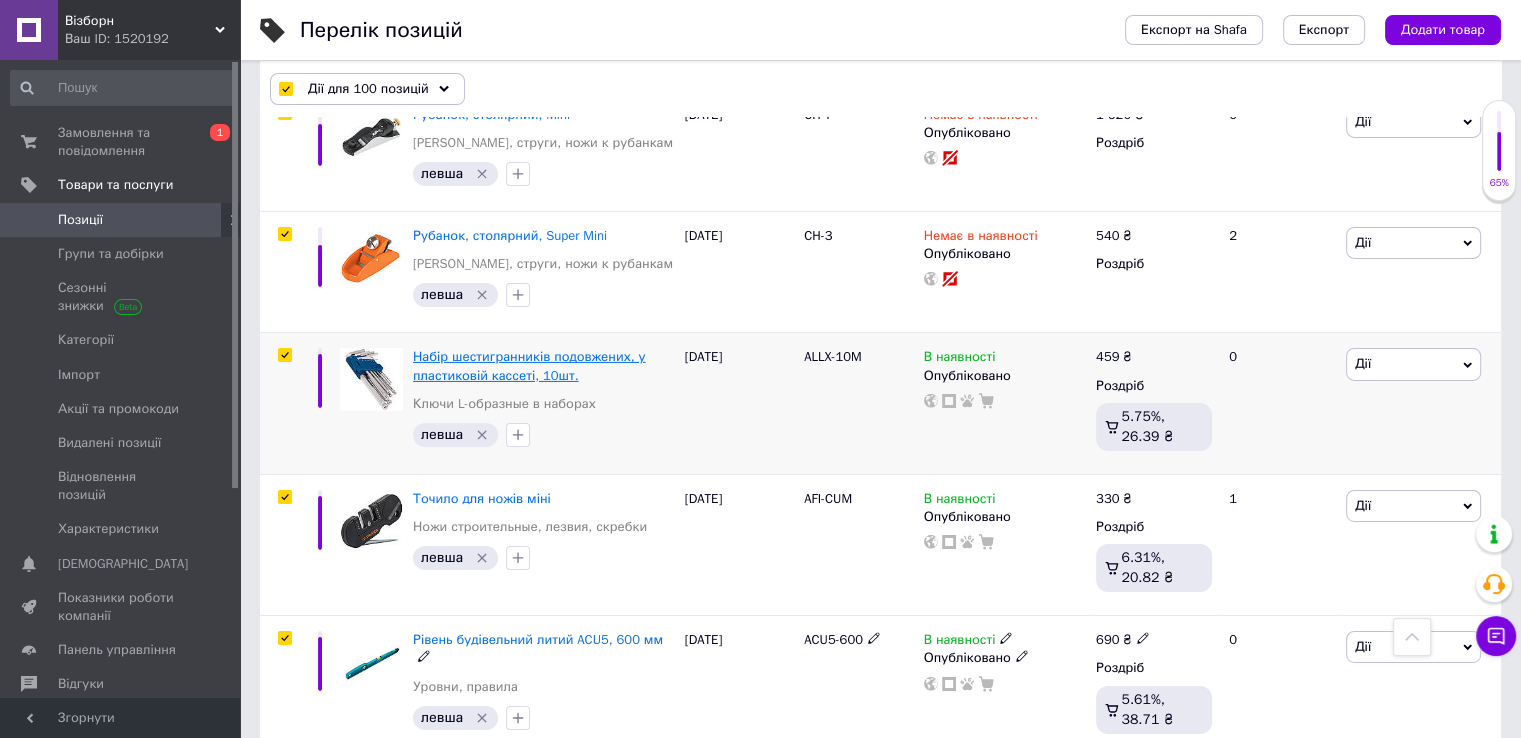 scroll, scrollTop: 6585, scrollLeft: 0, axis: vertical 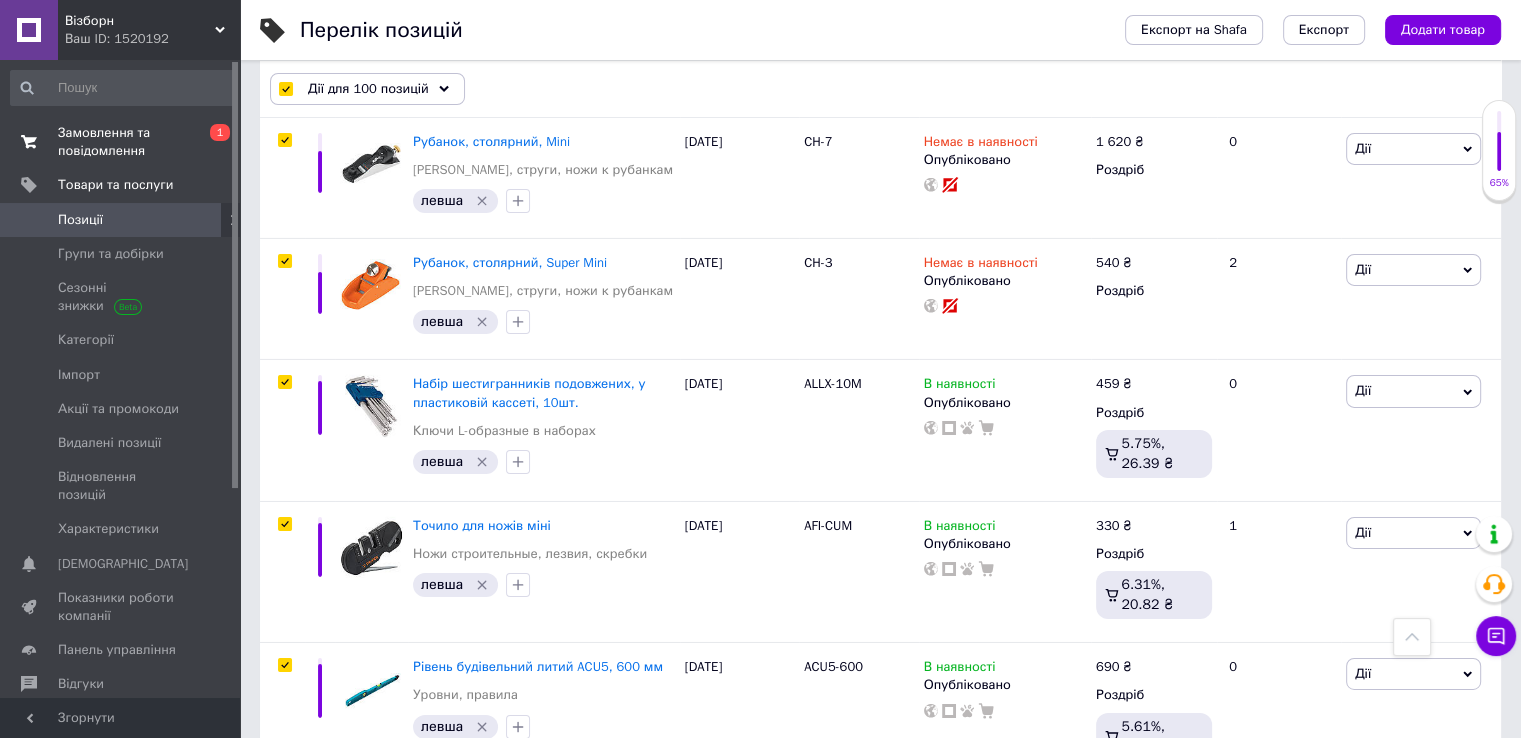 click on "Замовлення та повідомлення" at bounding box center (121, 142) 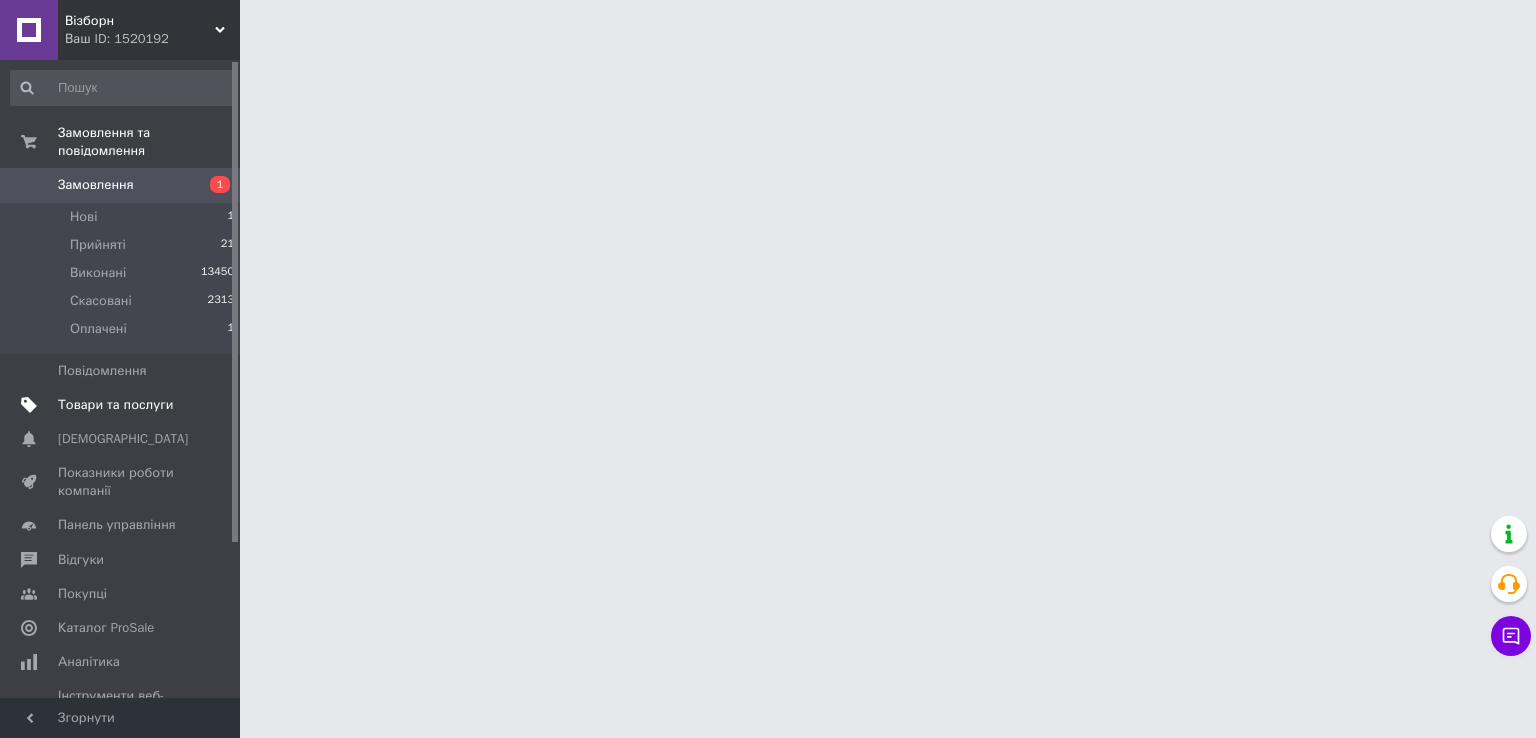 click on "Товари та послуги" at bounding box center (115, 405) 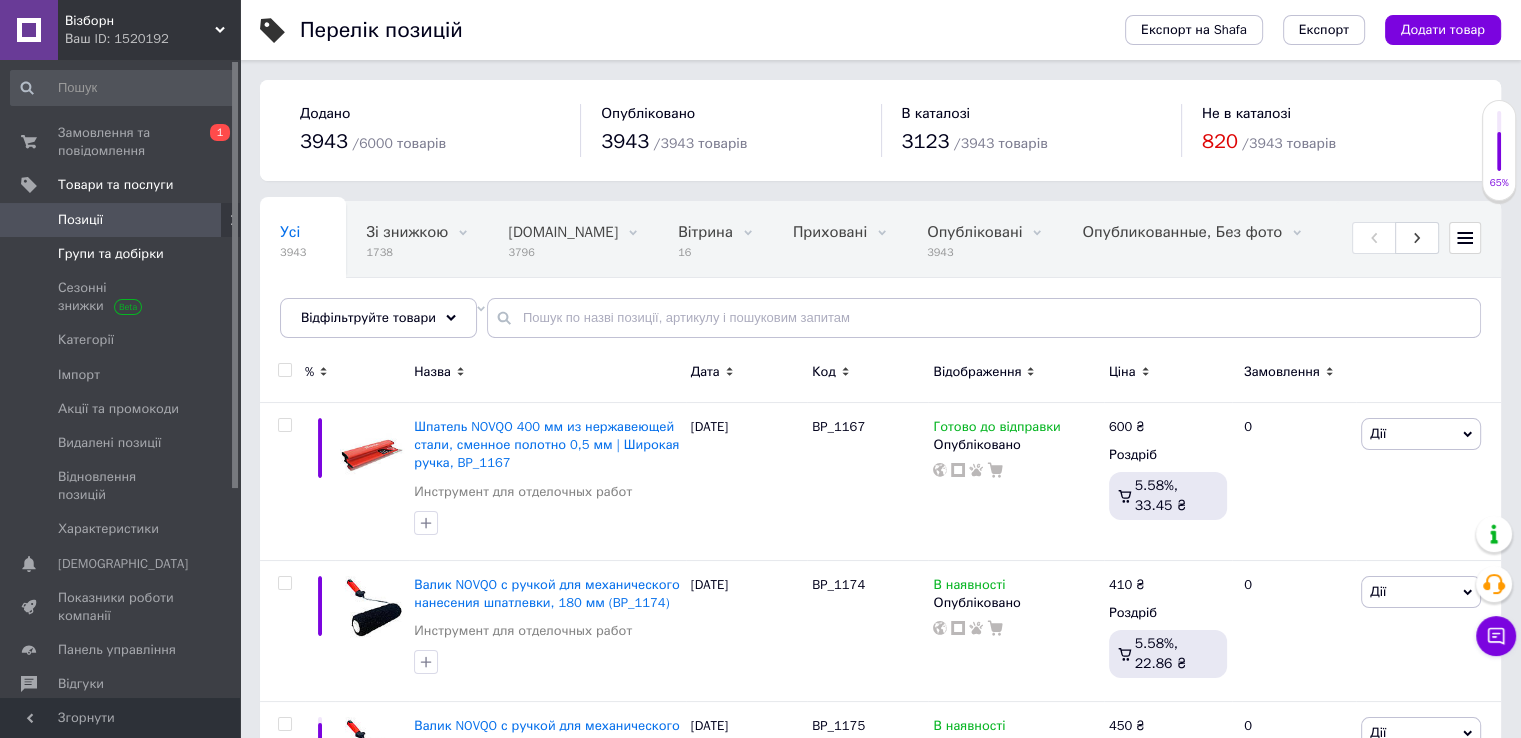 click on "Групи та добірки" at bounding box center [111, 254] 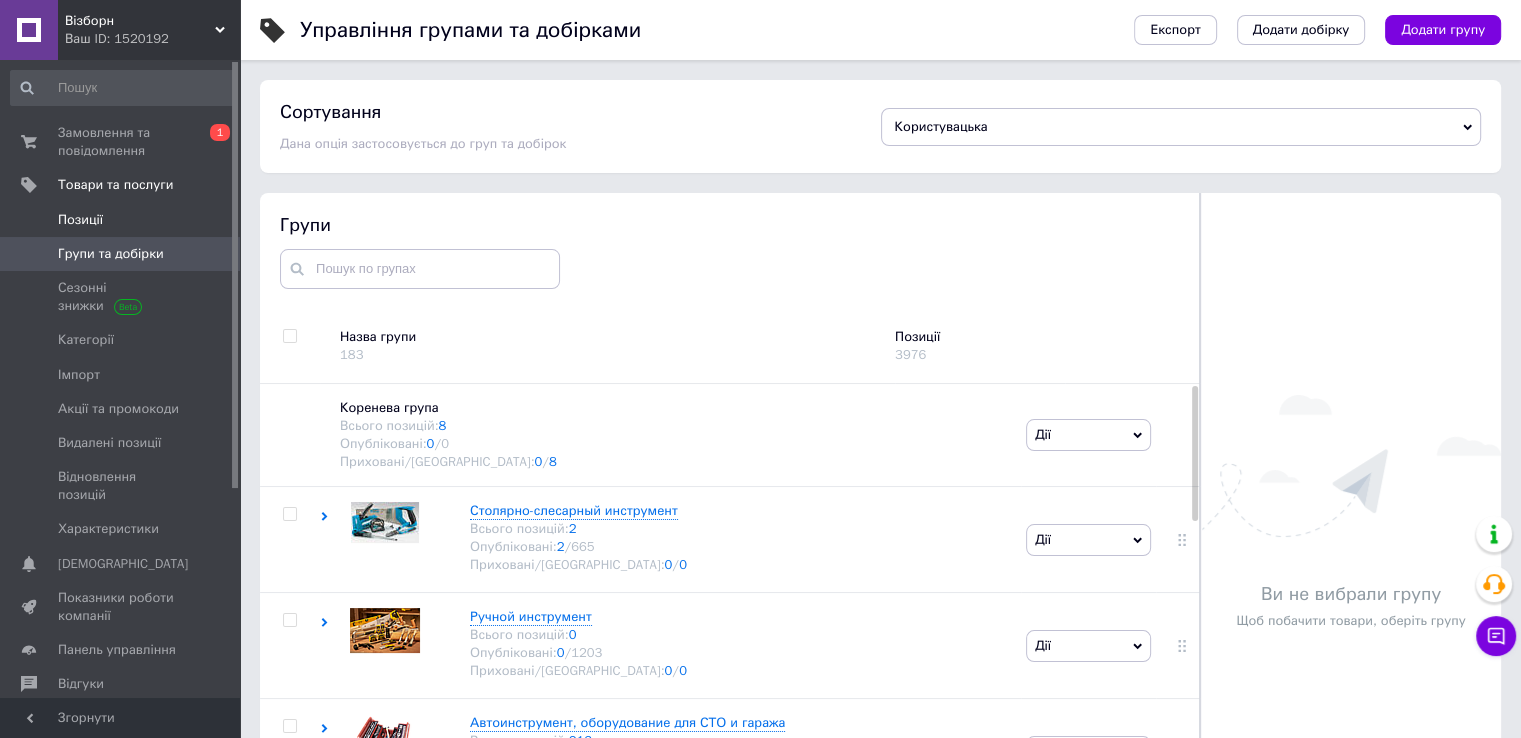 click on "Позиції" at bounding box center (80, 220) 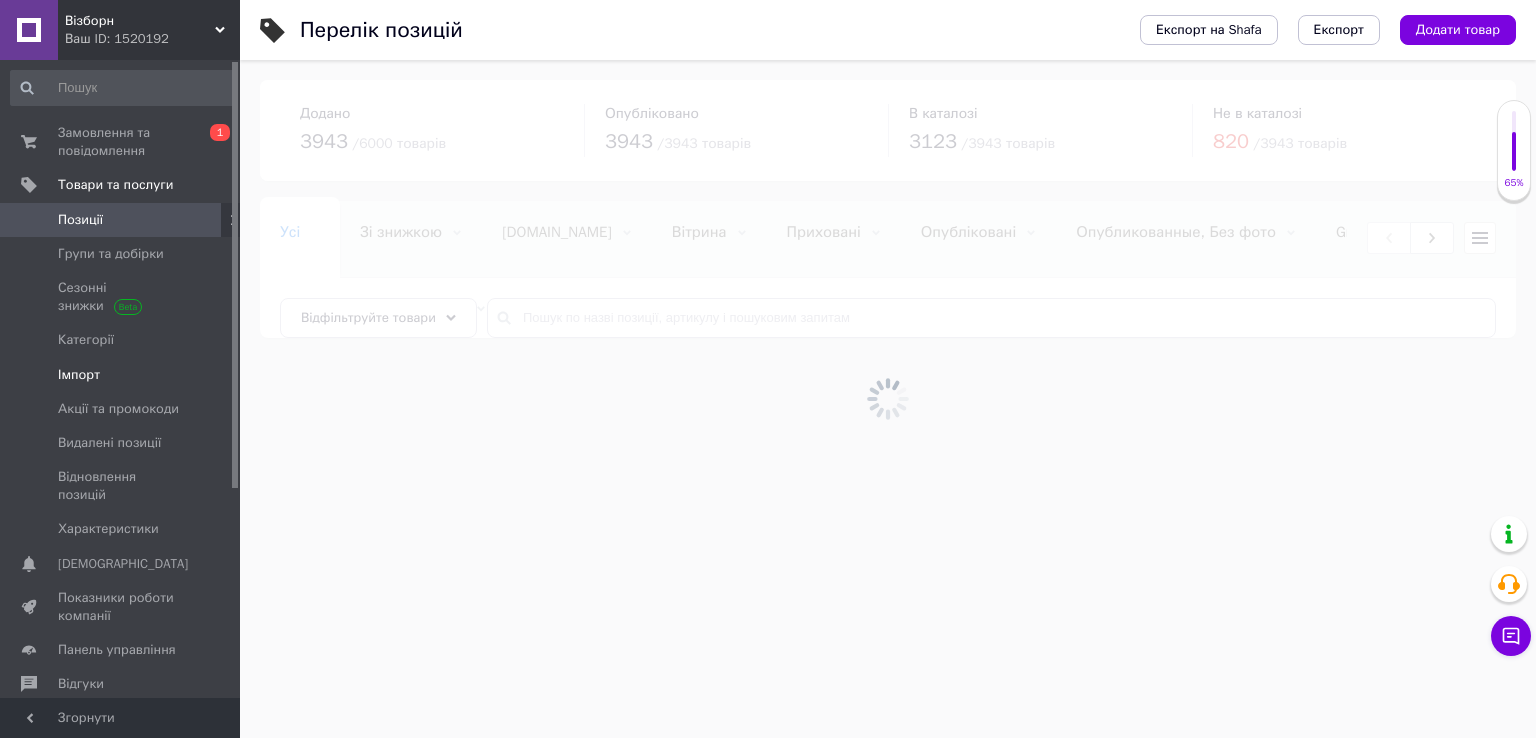 click on "Імпорт" at bounding box center [79, 375] 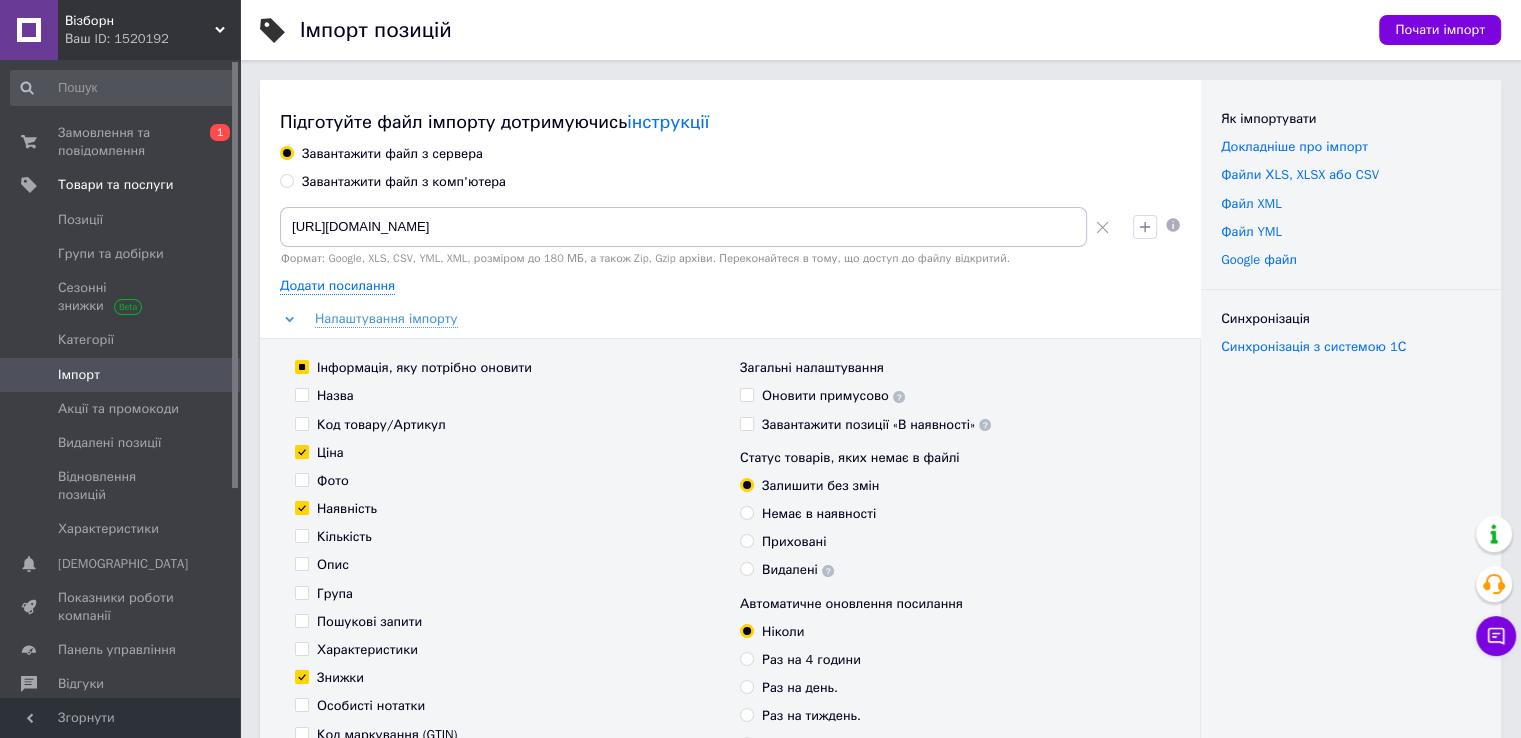 click on "Завантажити файл з комп'ютера" at bounding box center [404, 182] 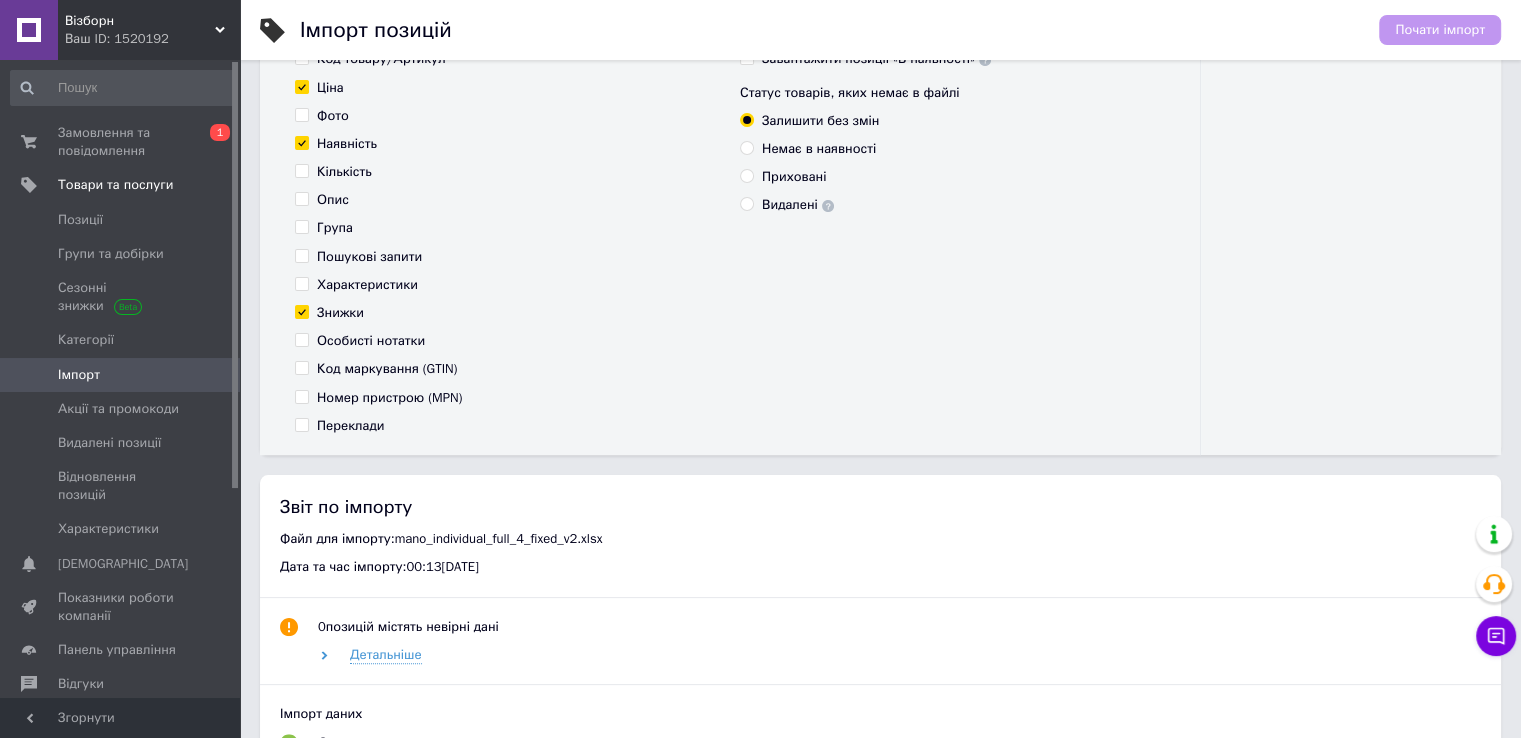 scroll, scrollTop: 100, scrollLeft: 0, axis: vertical 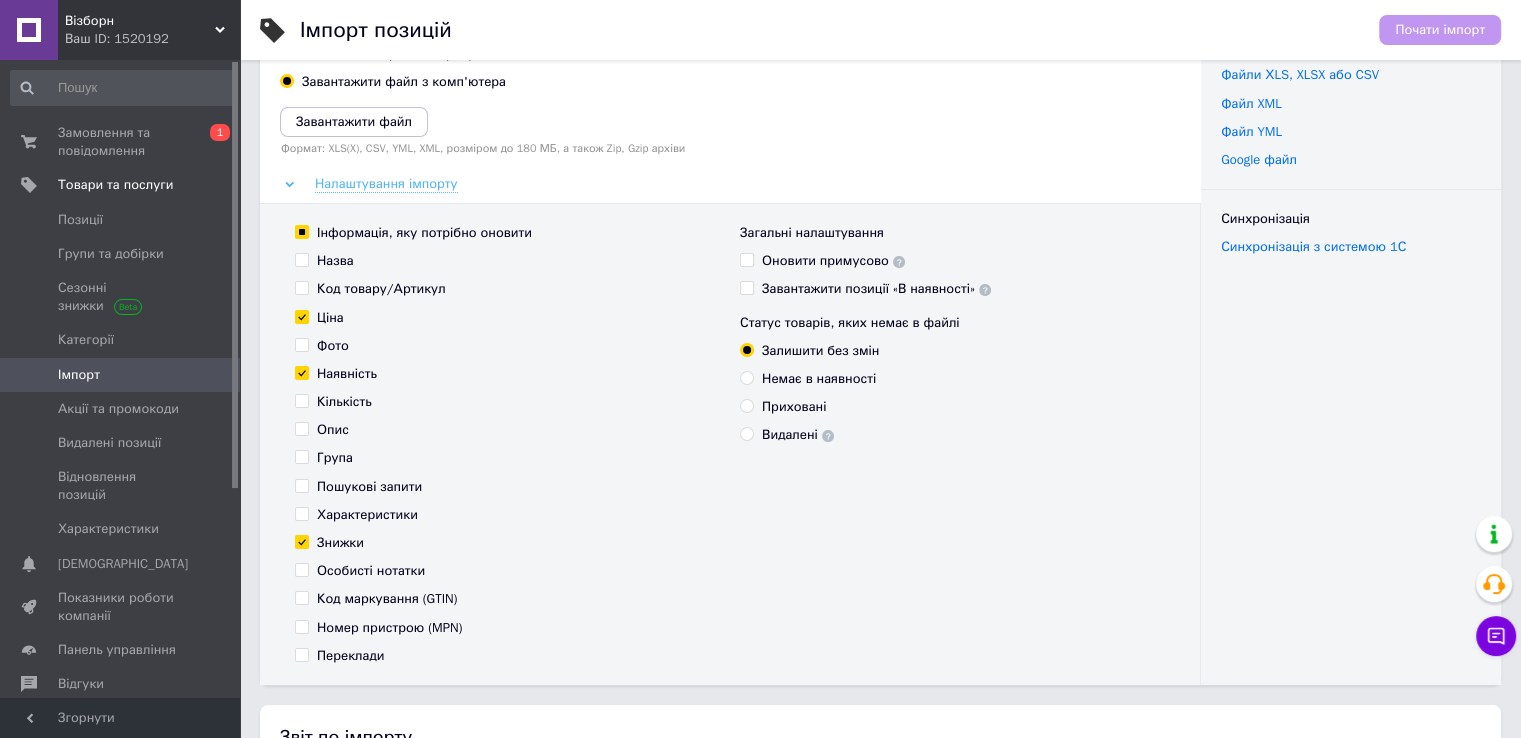 click 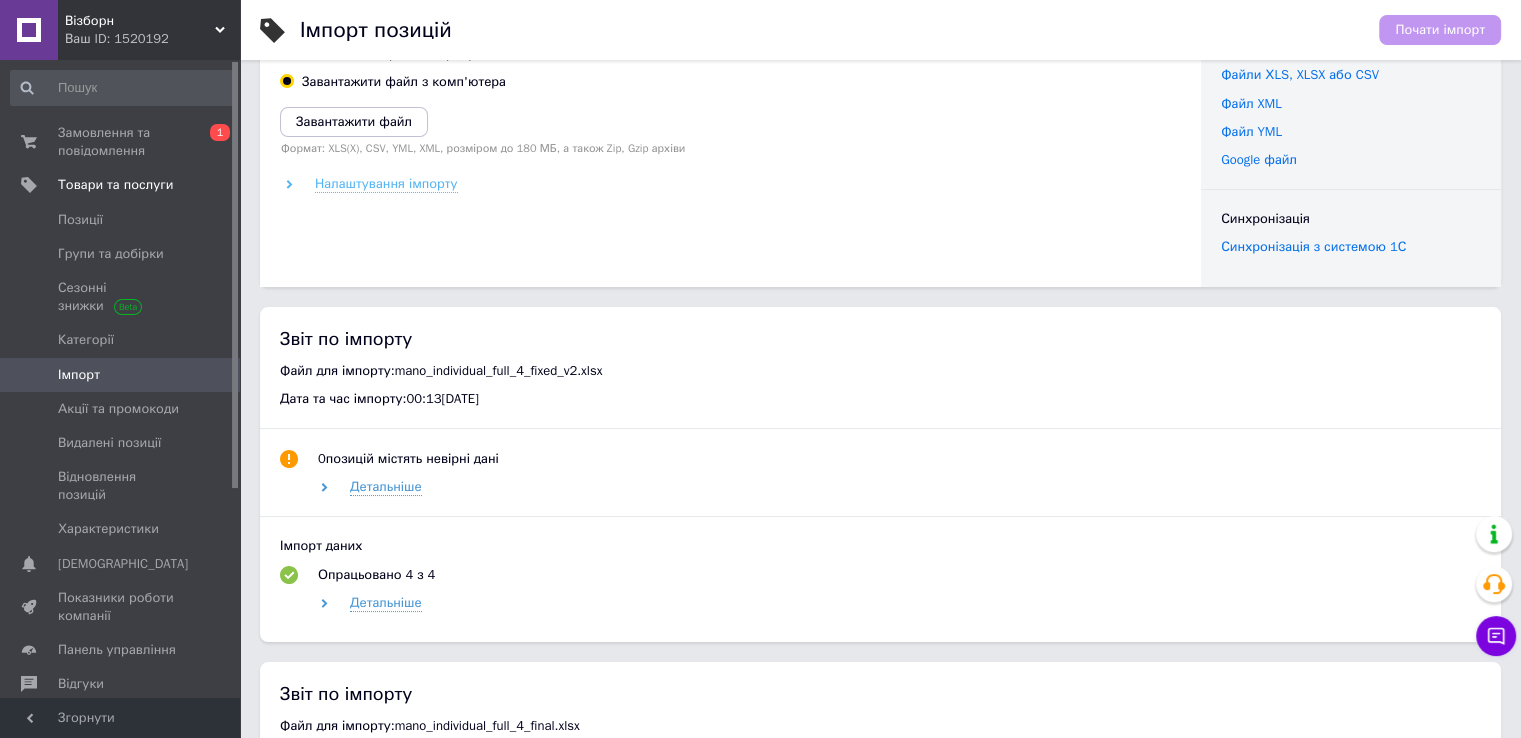 click 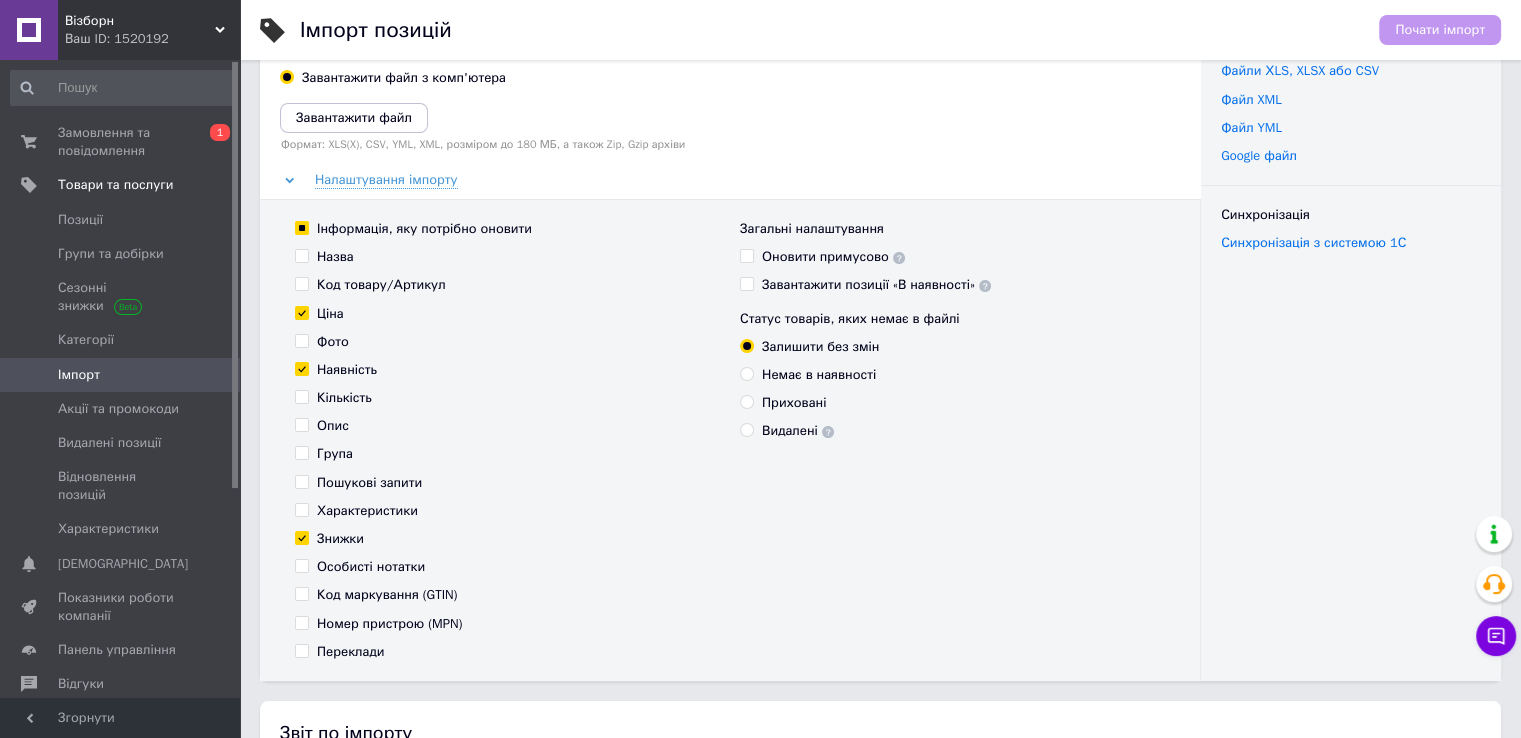 scroll, scrollTop: 0, scrollLeft: 0, axis: both 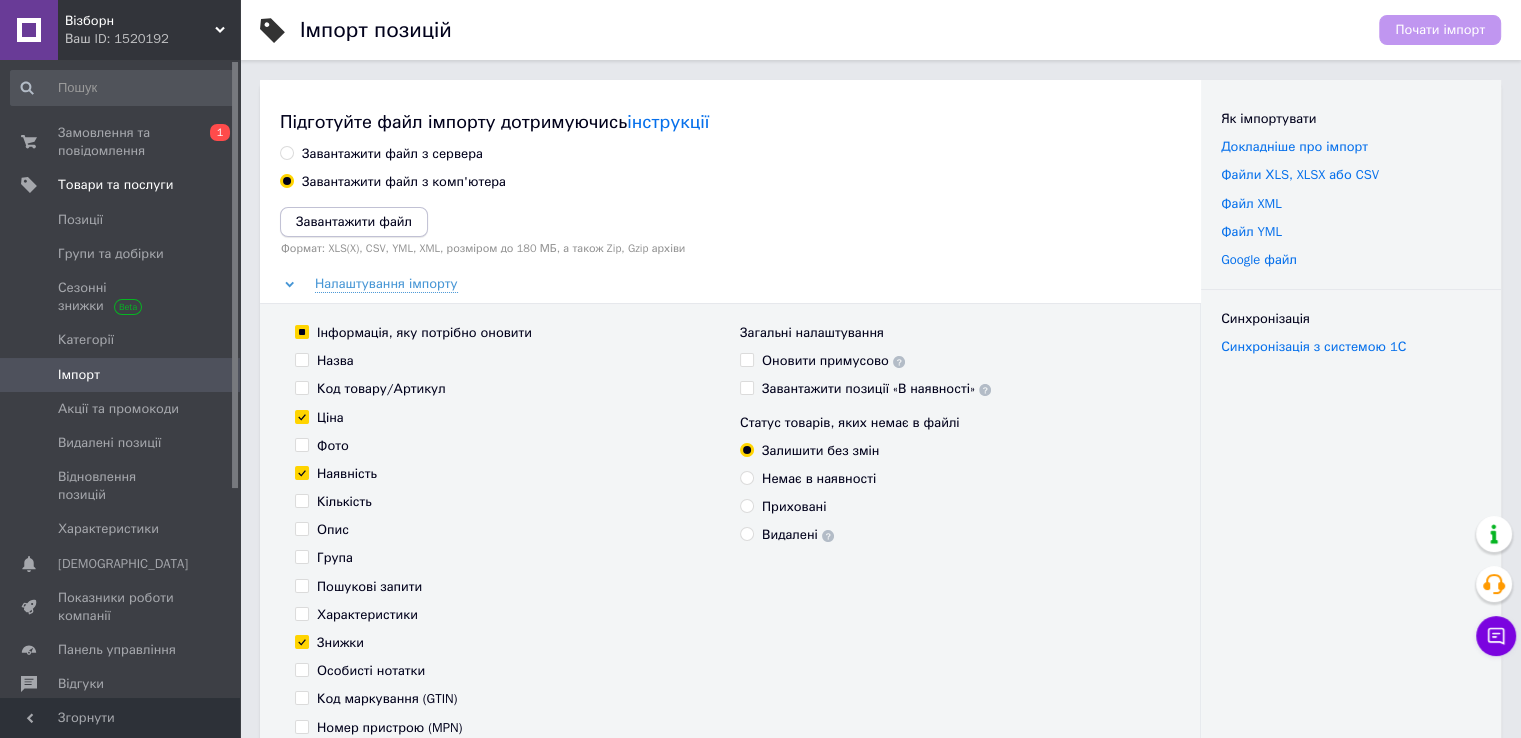 click on "Завантажити файл" at bounding box center (354, 221) 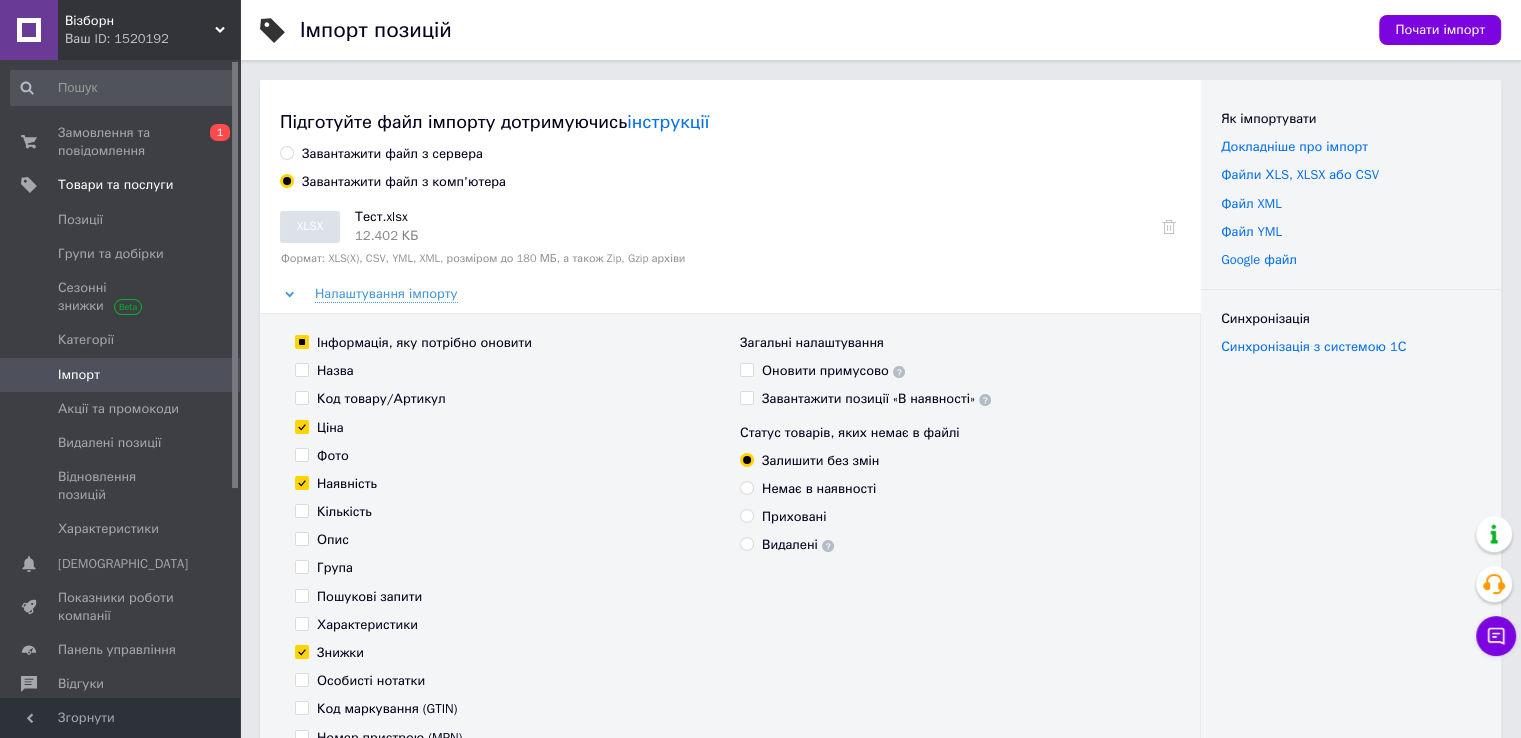click on "Оновити примусово" at bounding box center (746, 369) 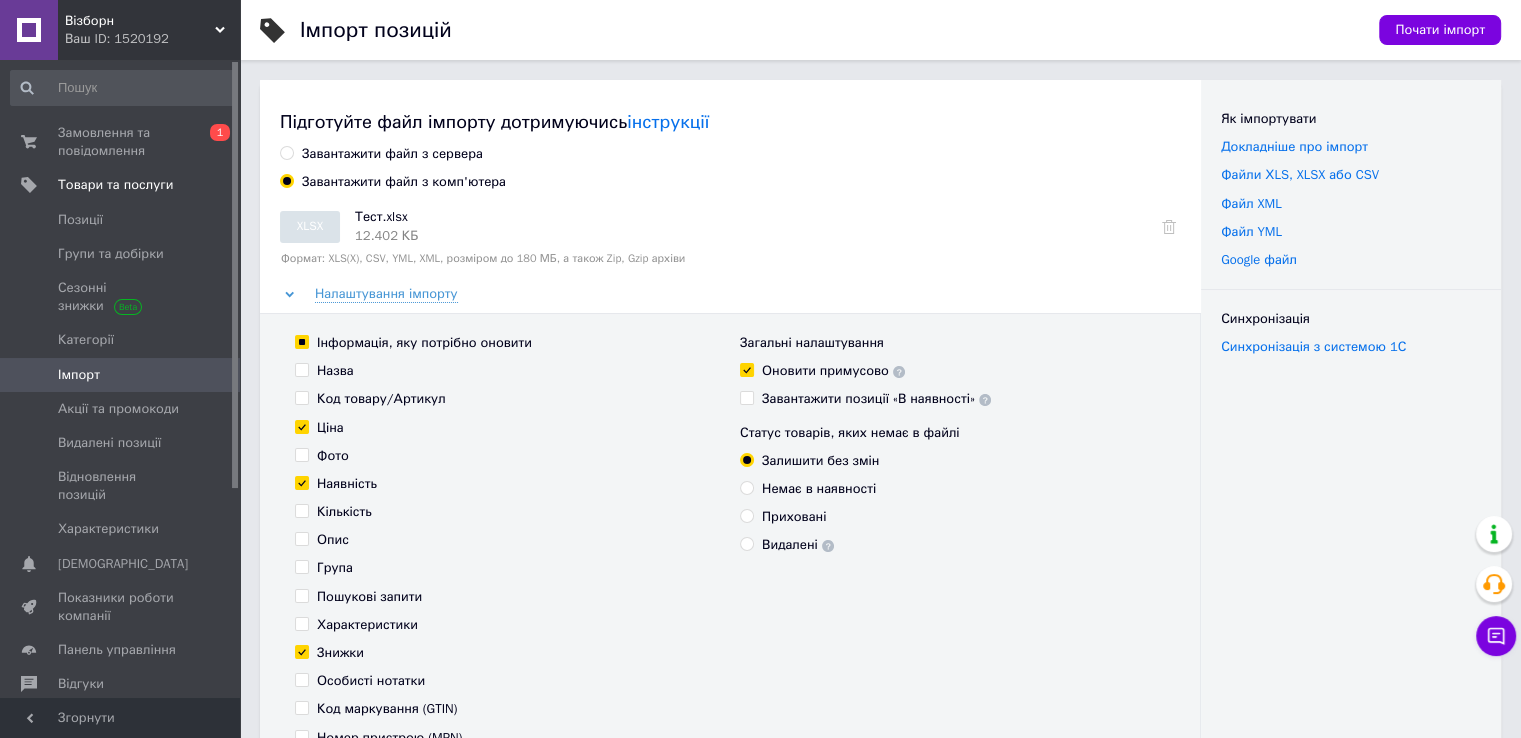checkbox on "true" 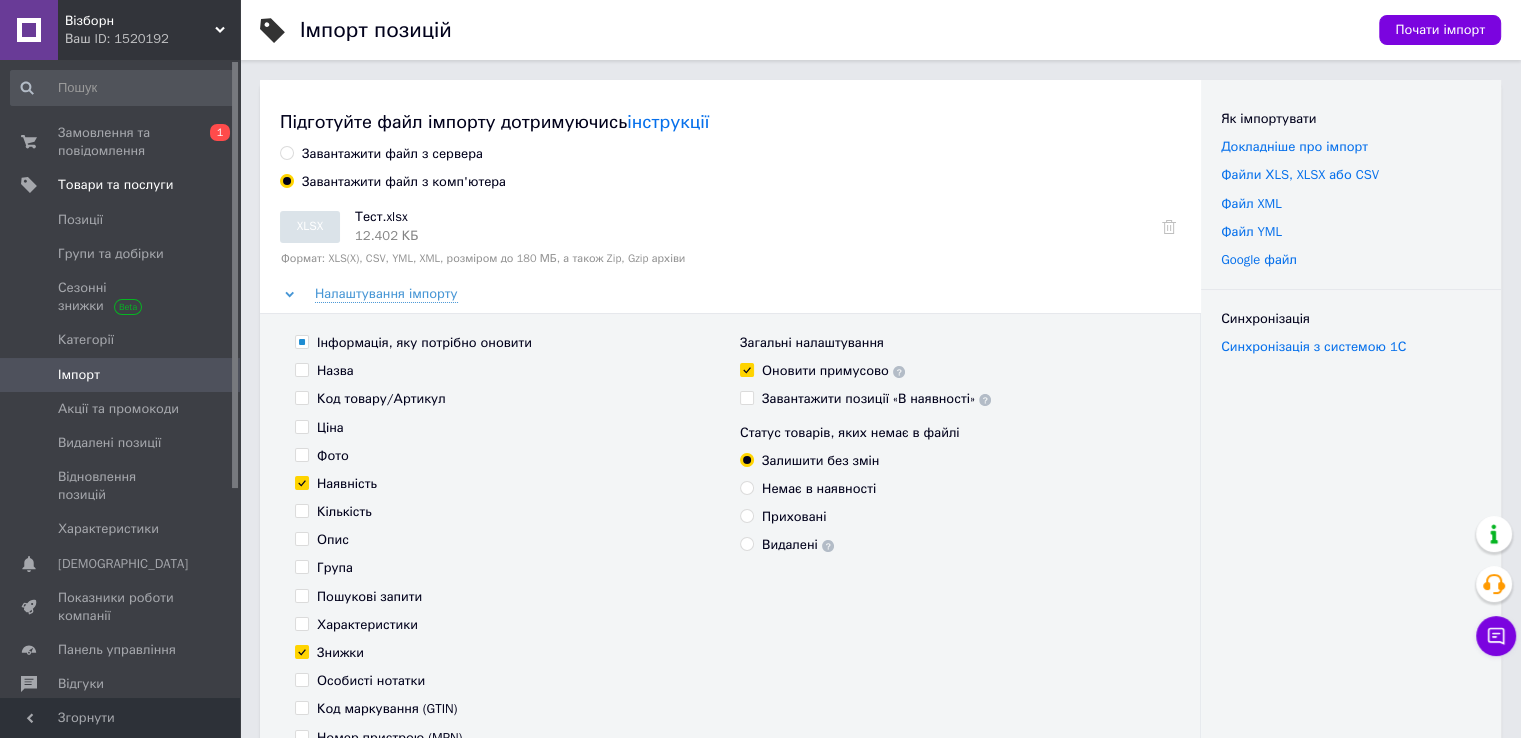 checkbox on "false" 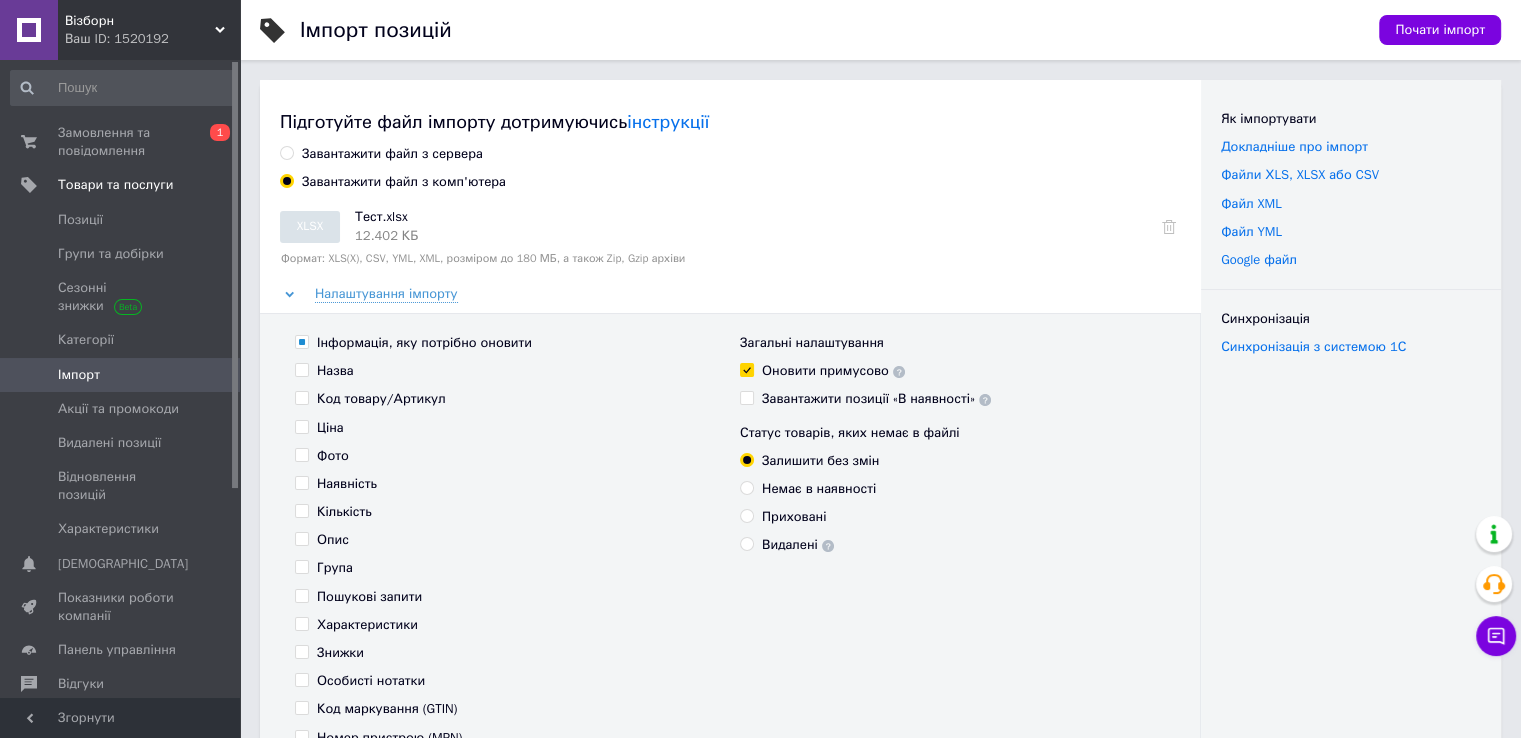 checkbox on "false" 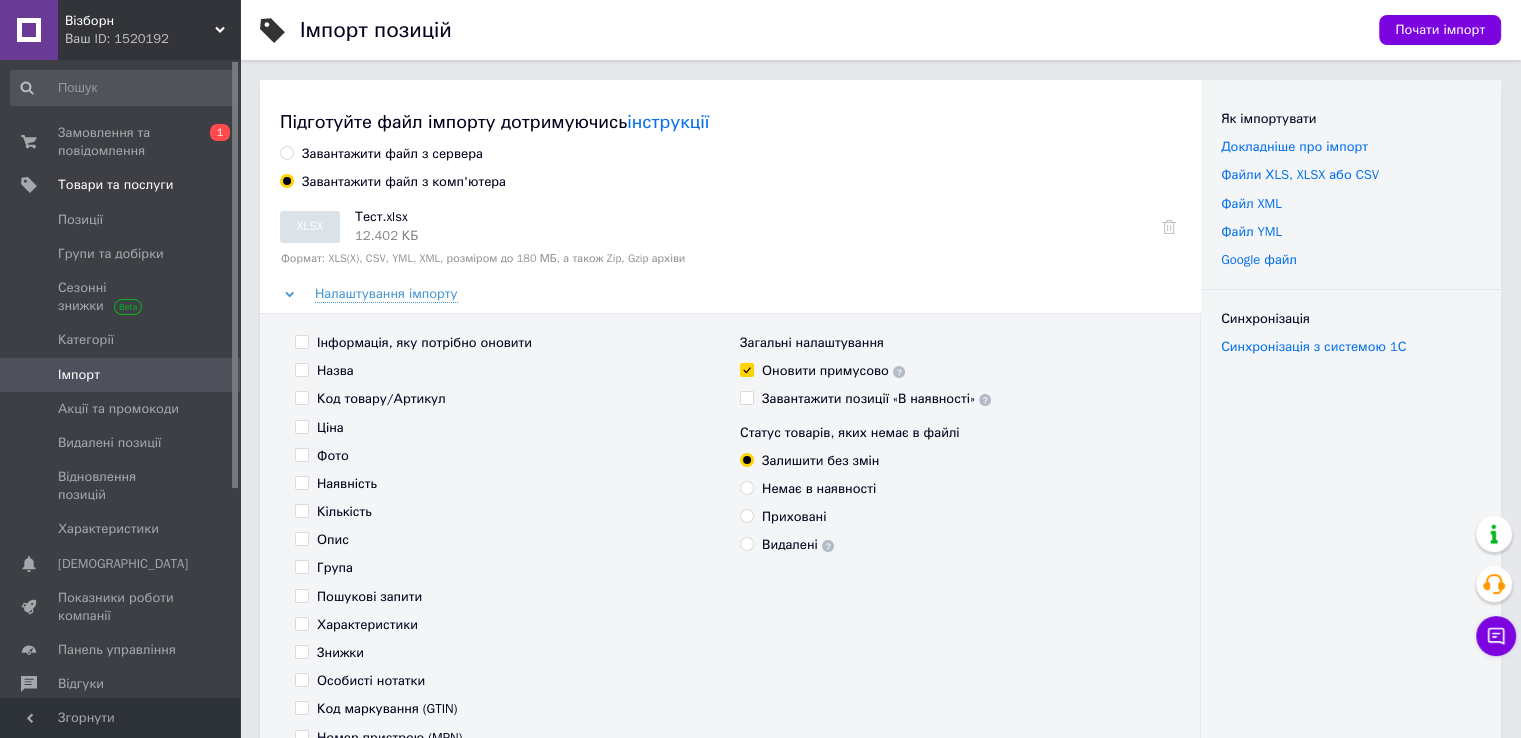click on "Інформація, яку потрібно оновити" at bounding box center [301, 341] 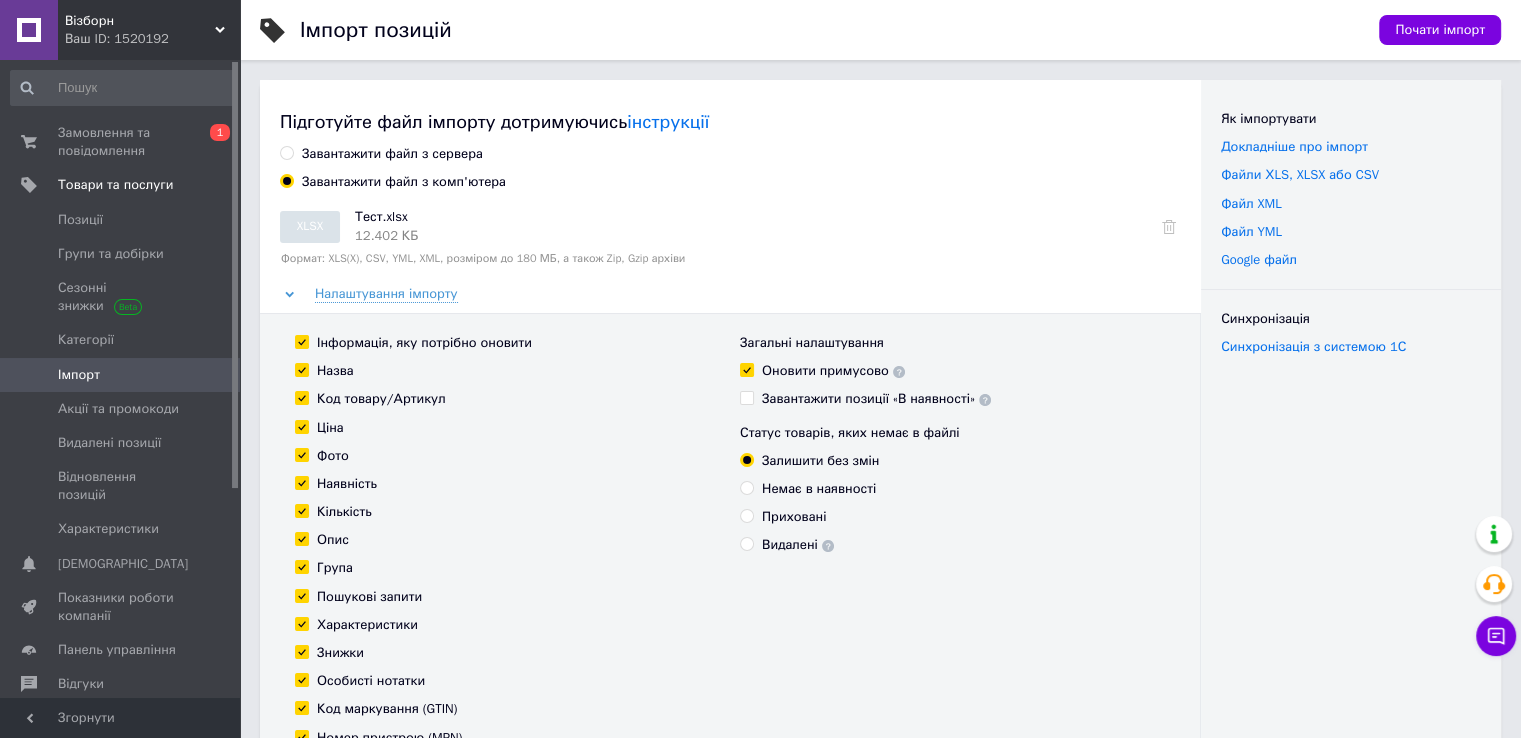 checkbox on "true" 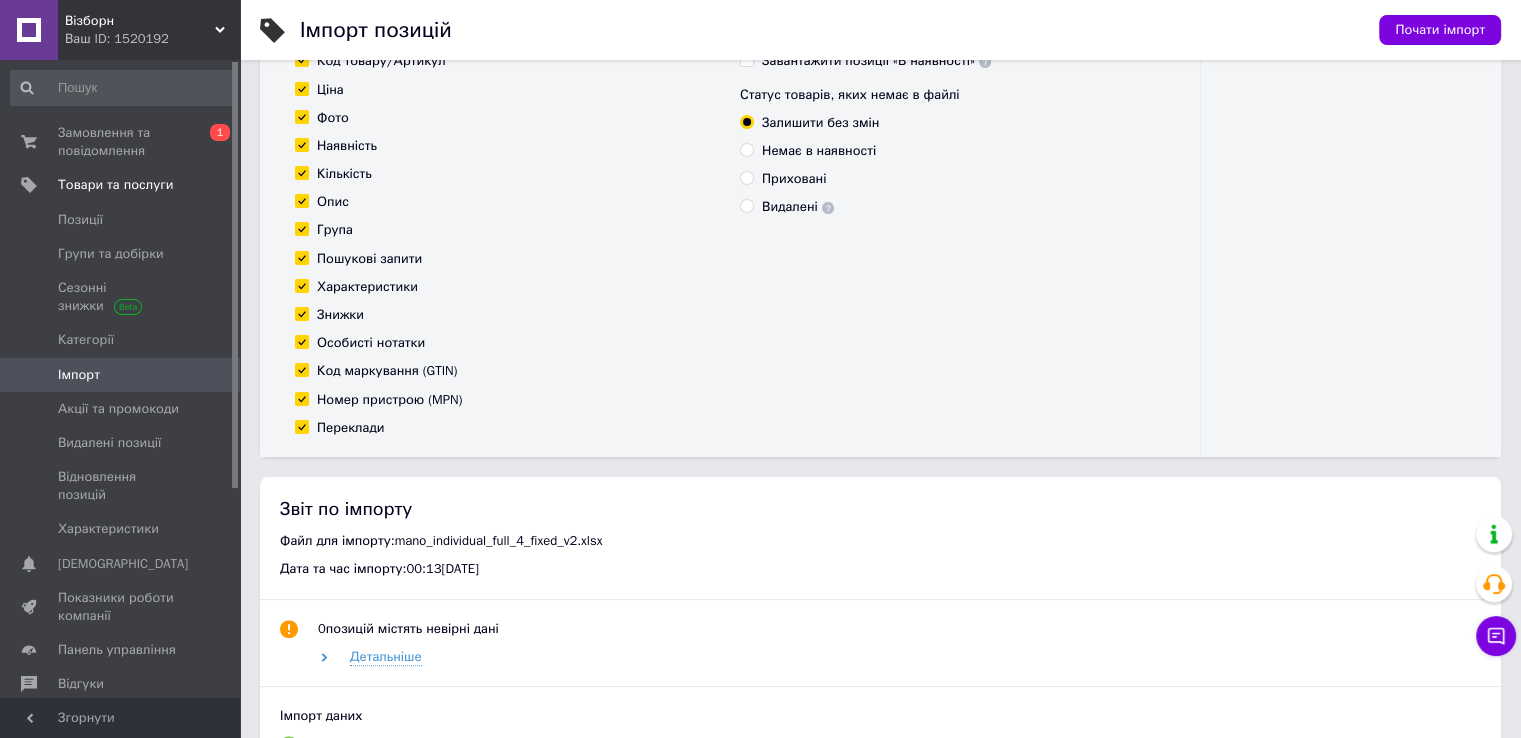 scroll, scrollTop: 200, scrollLeft: 0, axis: vertical 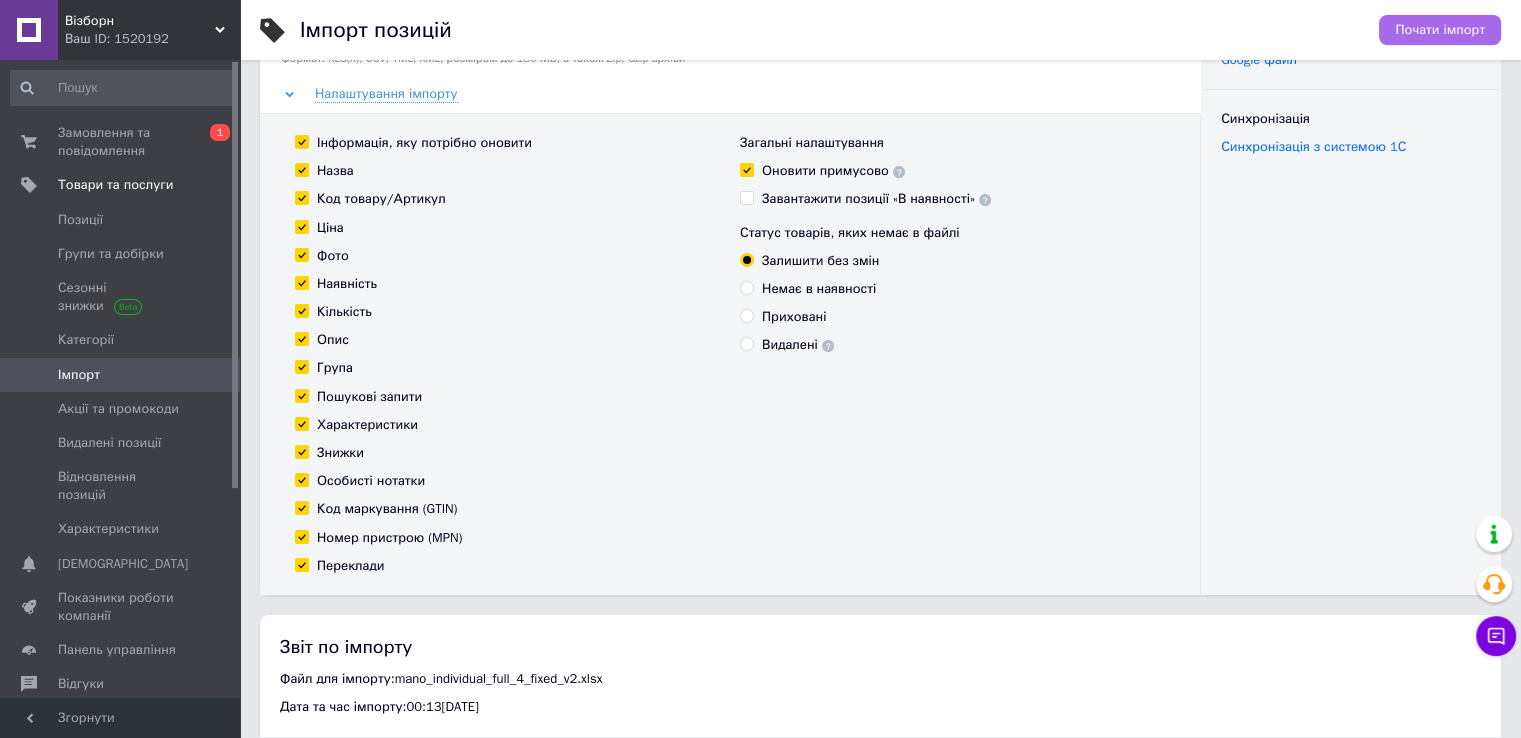 click on "Почати імпорт" at bounding box center (1440, 30) 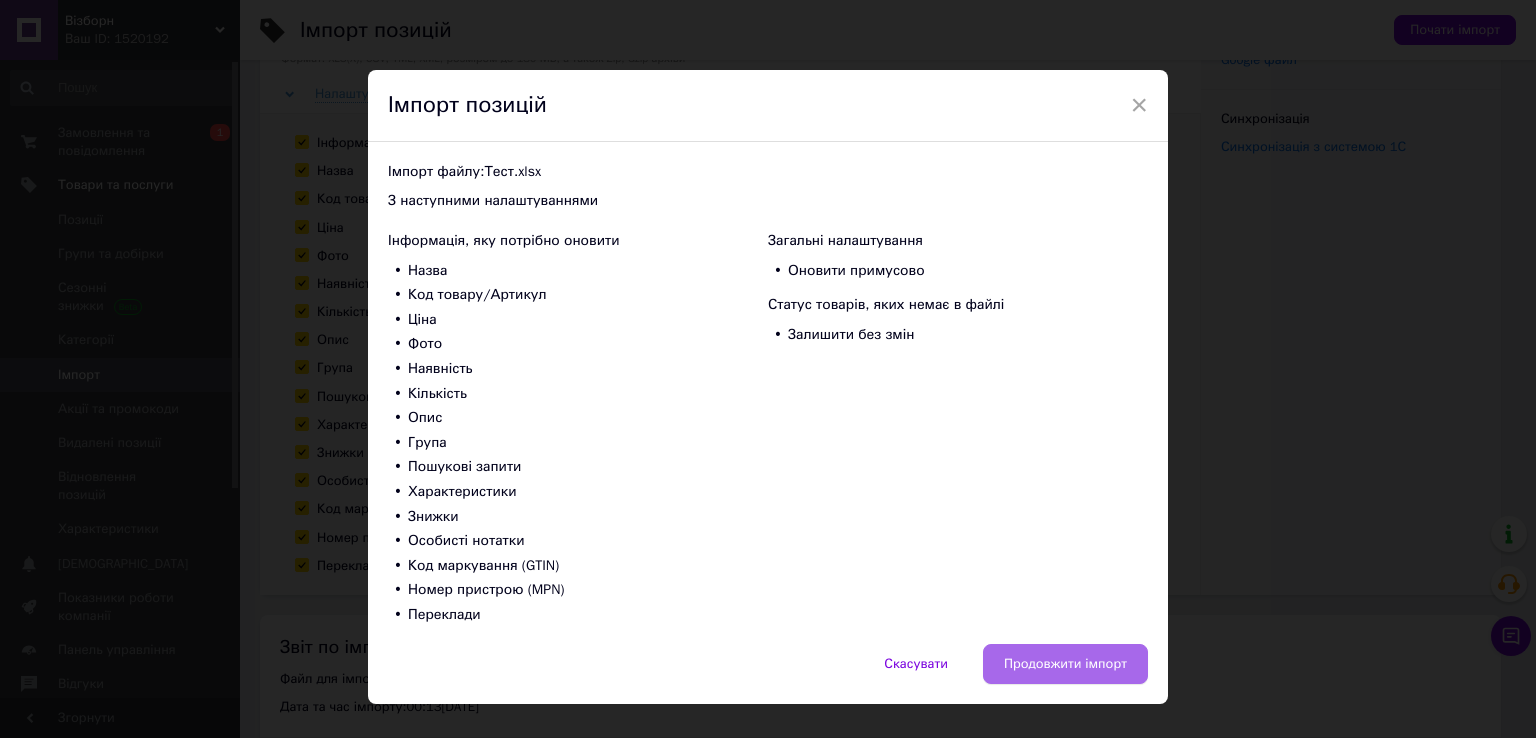 click on "Продовжити імпорт" at bounding box center [1065, 664] 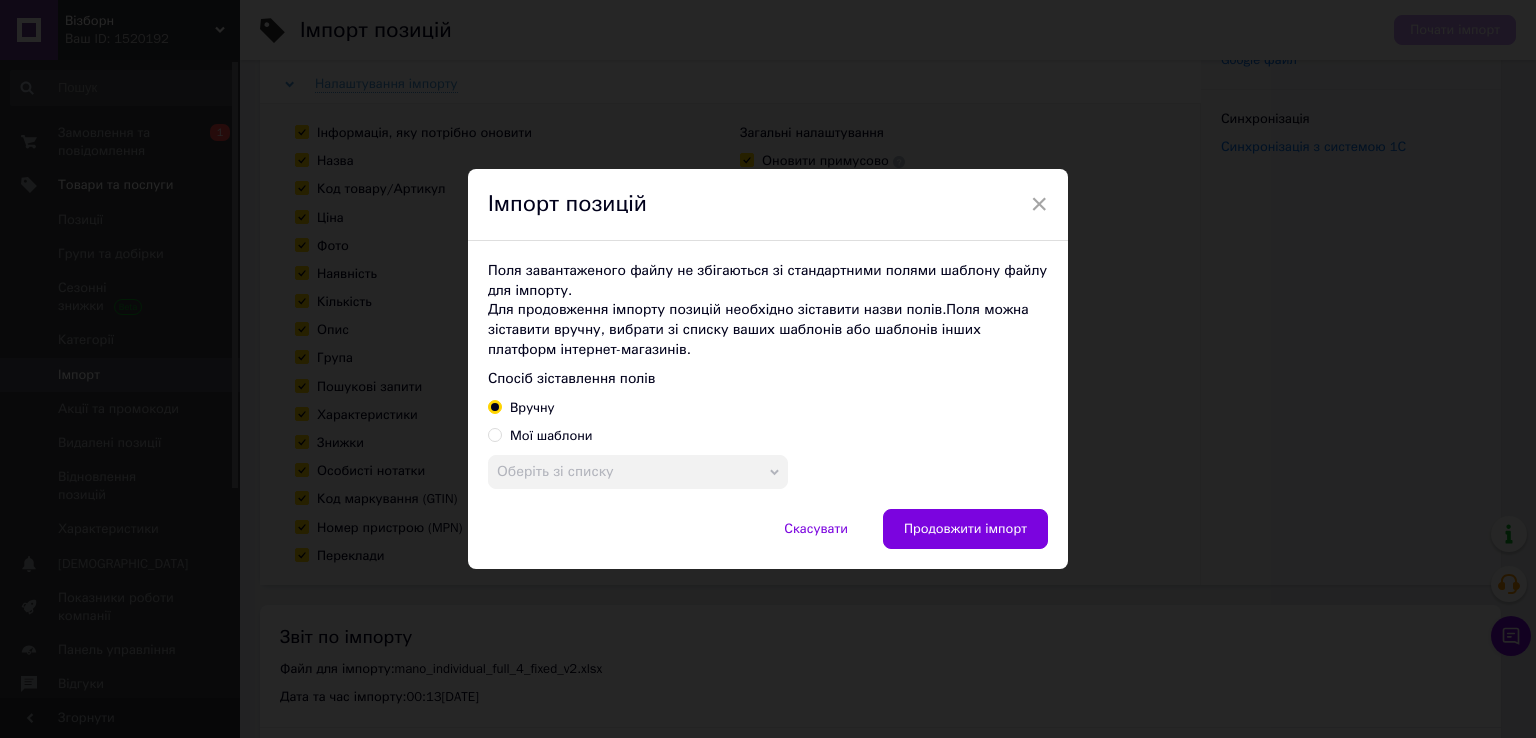 click on "Мої шаблони" at bounding box center [494, 434] 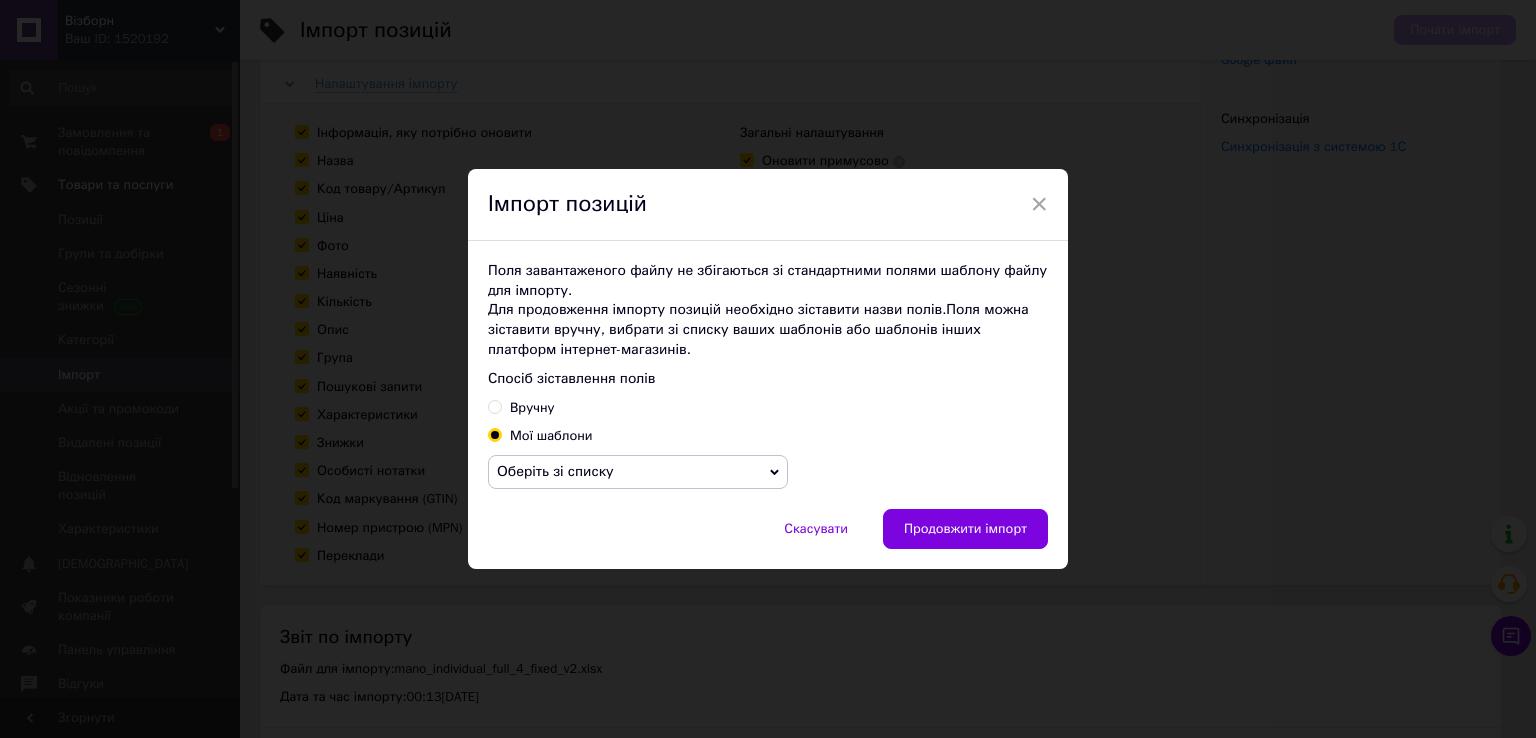click on "Оберіть зі списку" at bounding box center (555, 471) 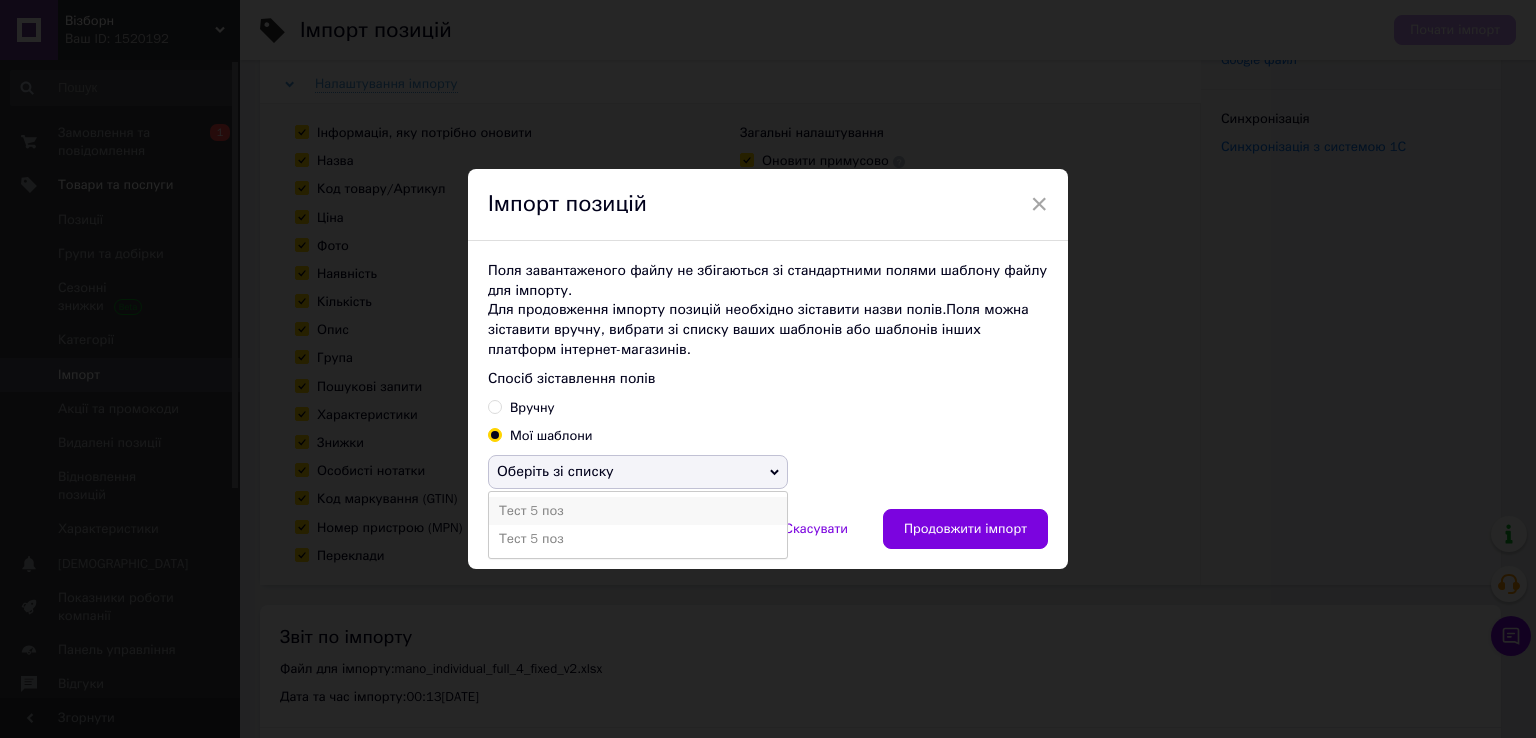 click on "Тест 5 поз" at bounding box center (638, 511) 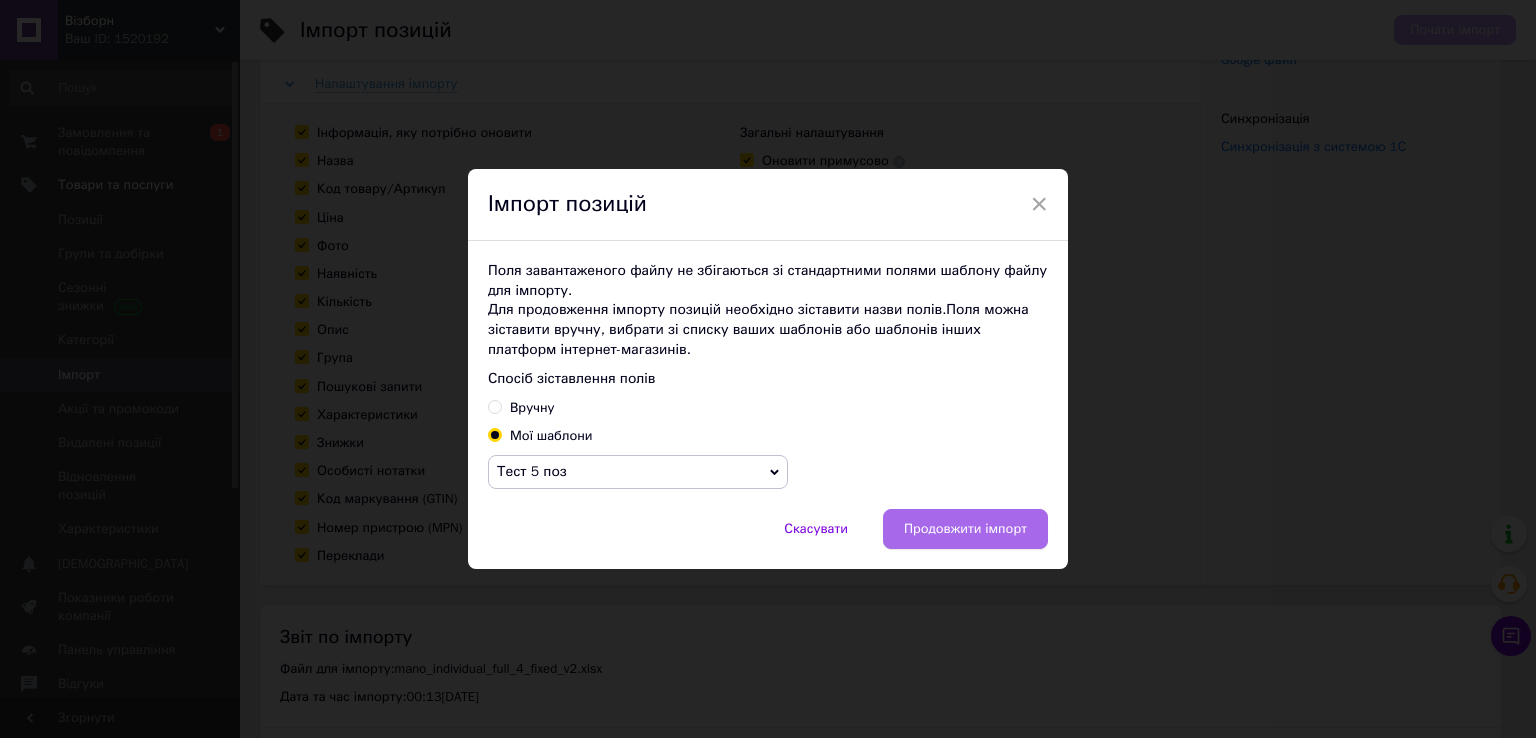 click on "Продовжити імпорт" at bounding box center [965, 528] 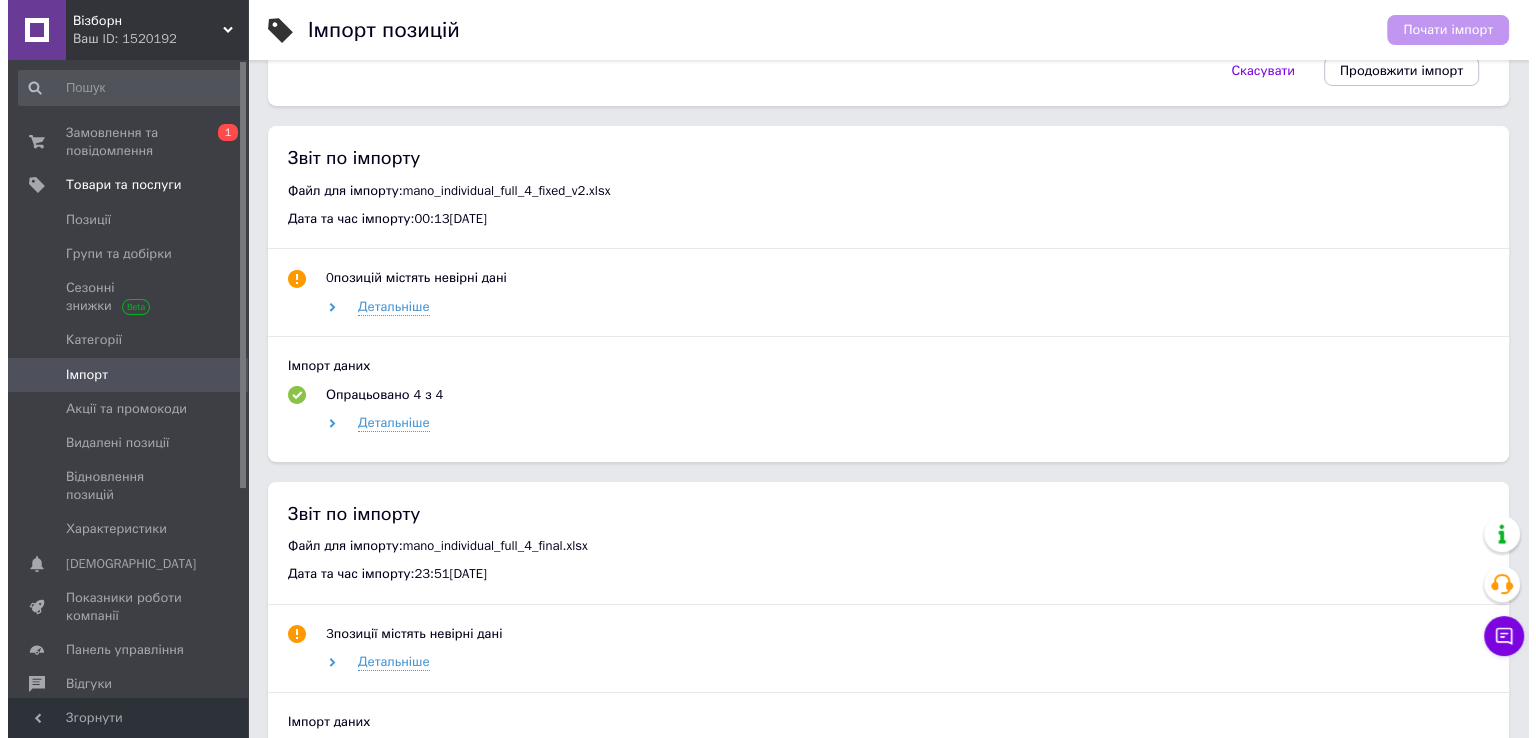 scroll, scrollTop: 6800, scrollLeft: 0, axis: vertical 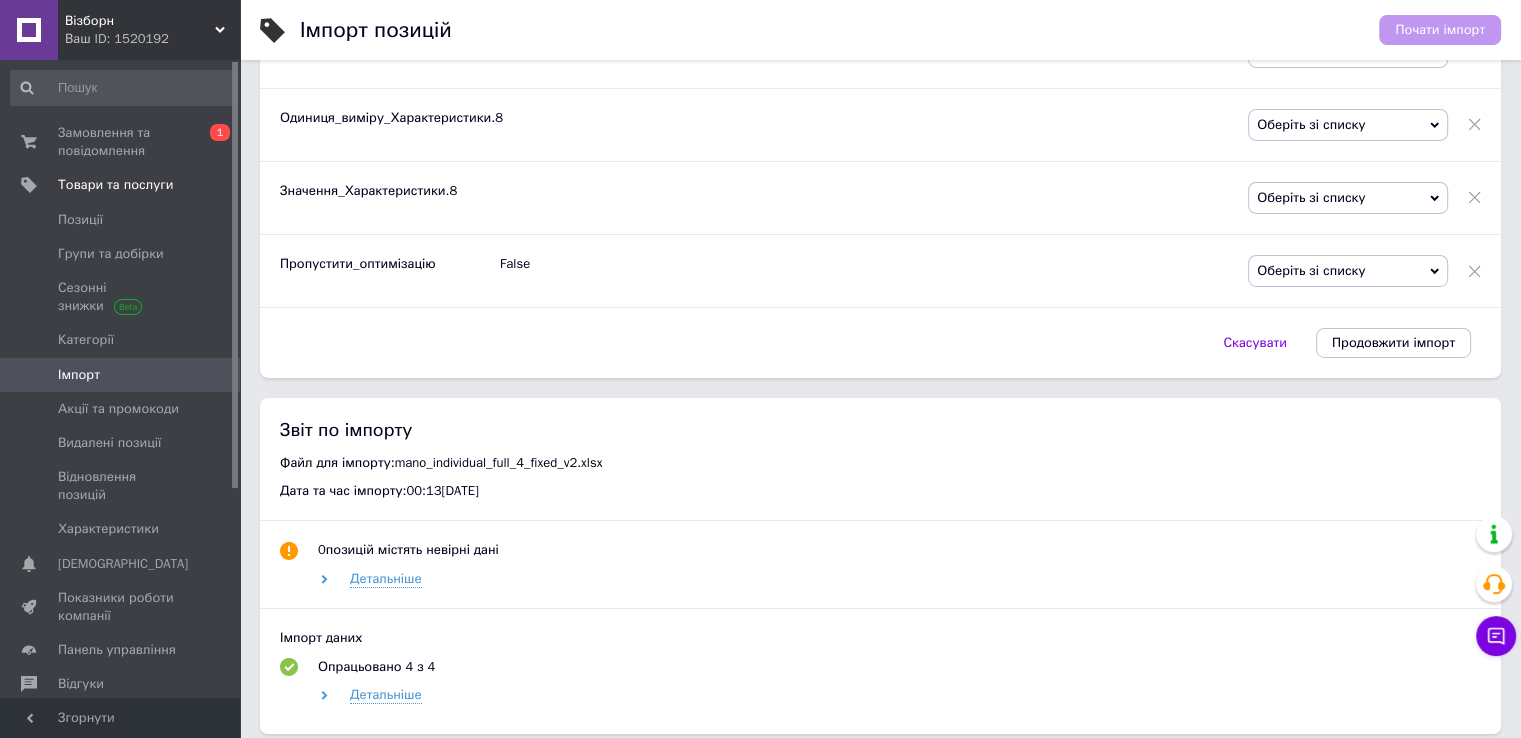 click on "Оберіть зі списку" at bounding box center [1348, 271] 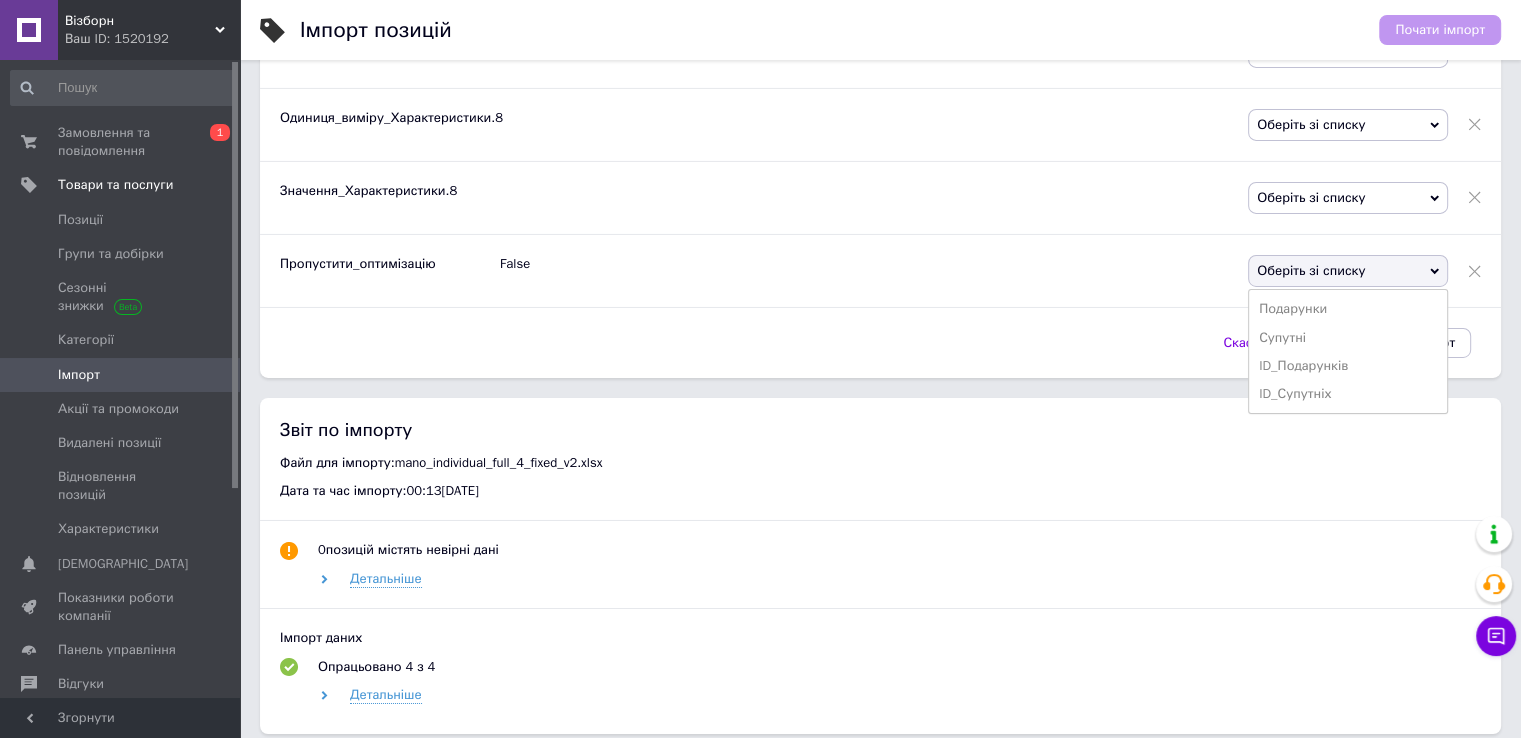click on "Оберіть зі списку" at bounding box center [1348, 271] 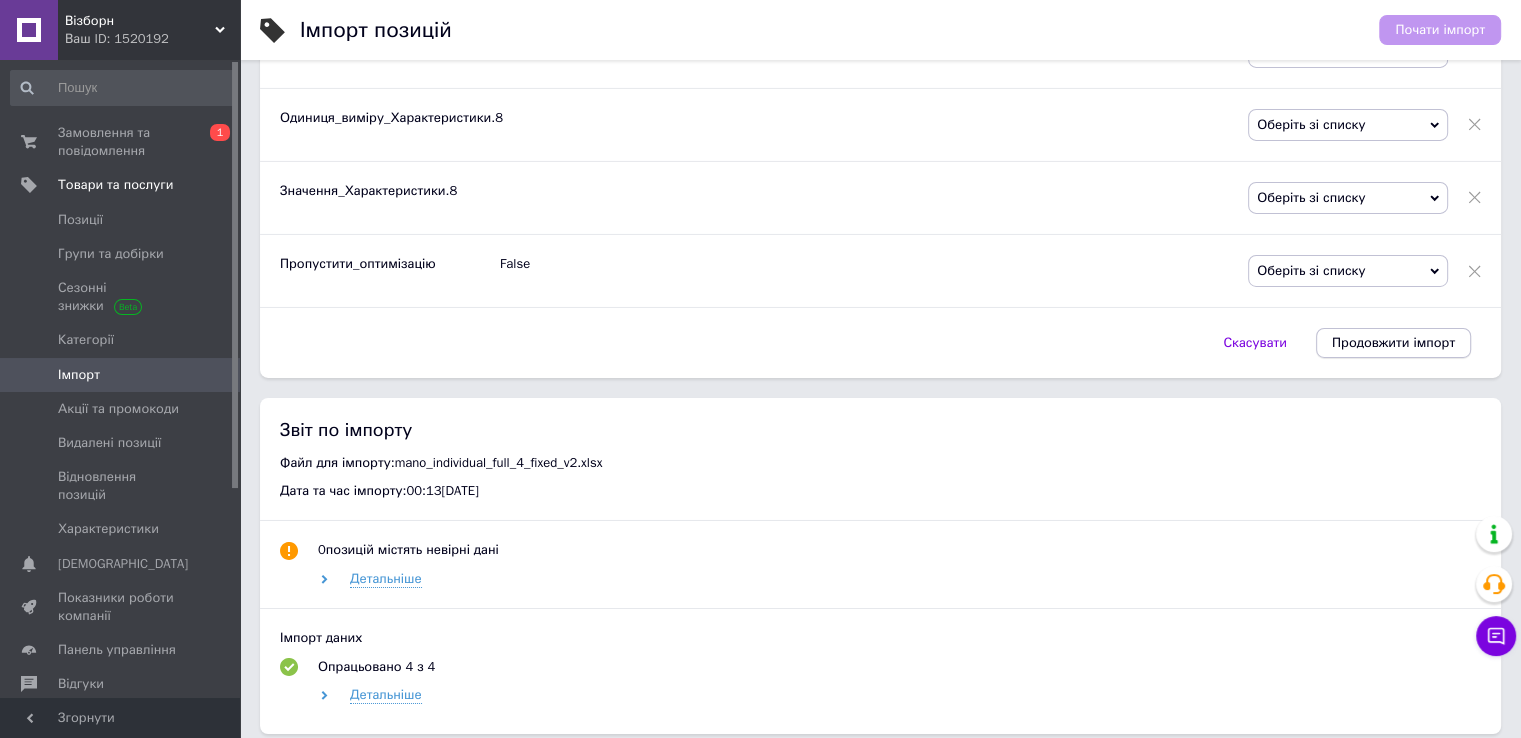 click on "Продовжити імпорт" at bounding box center [1393, 343] 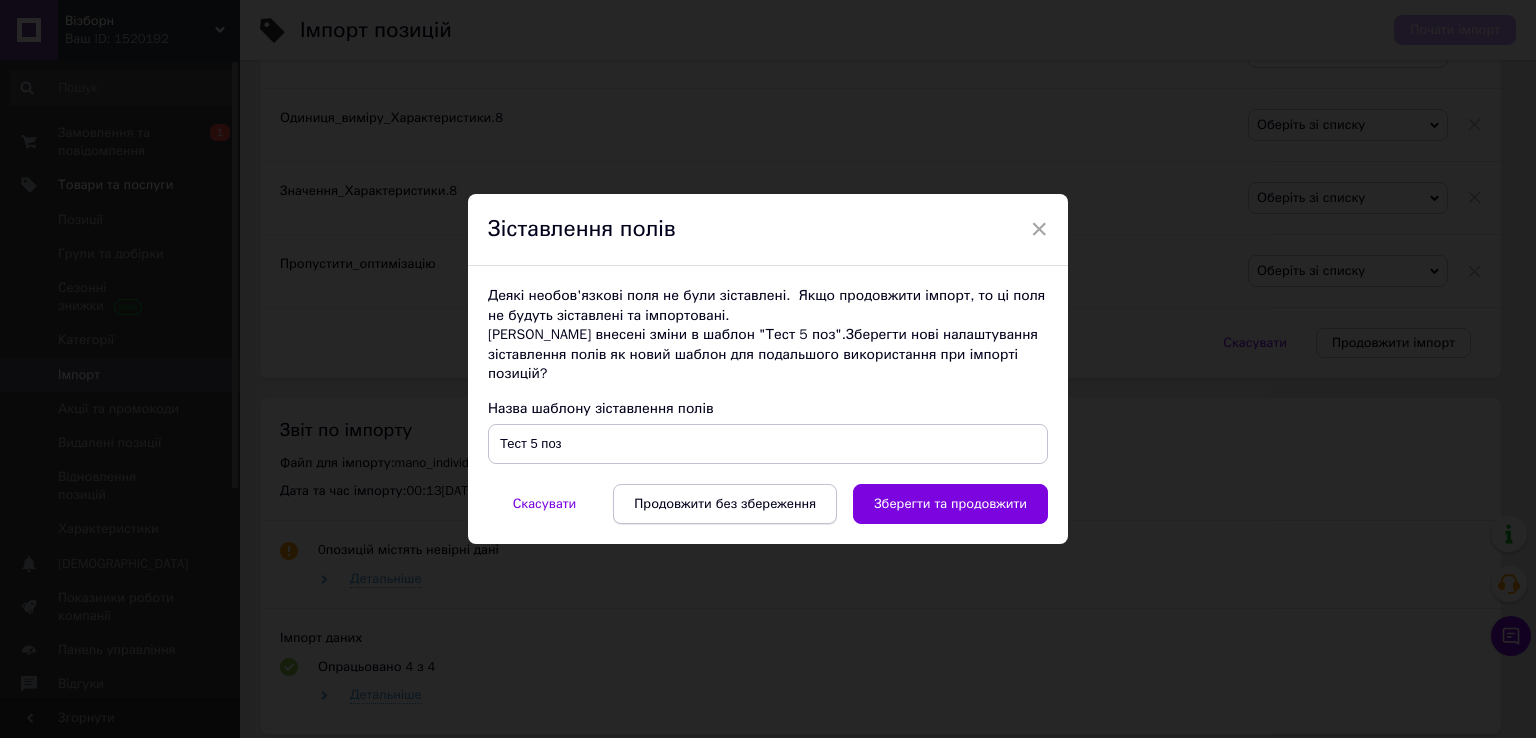 click on "Продовжити без збереження" at bounding box center [725, 504] 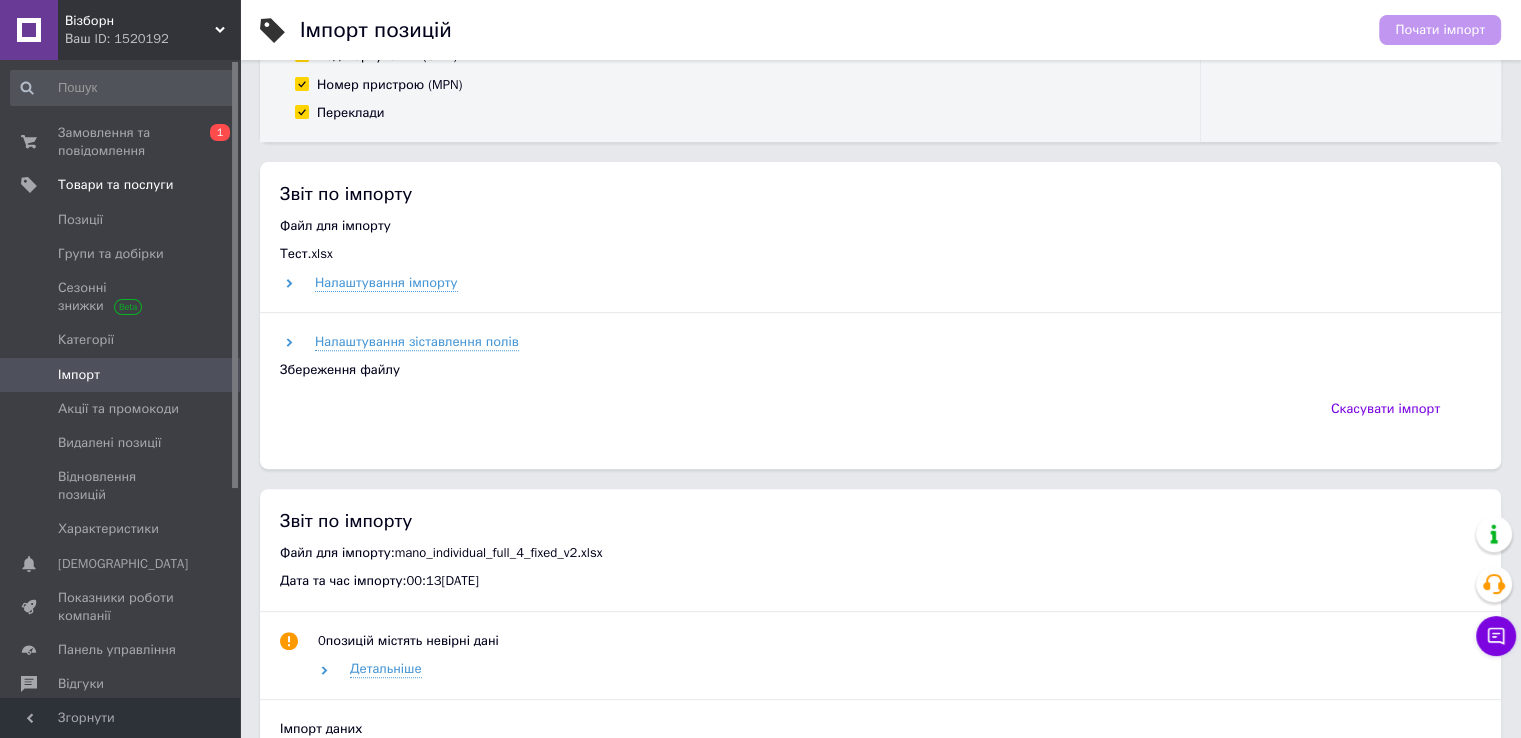scroll, scrollTop: 600, scrollLeft: 0, axis: vertical 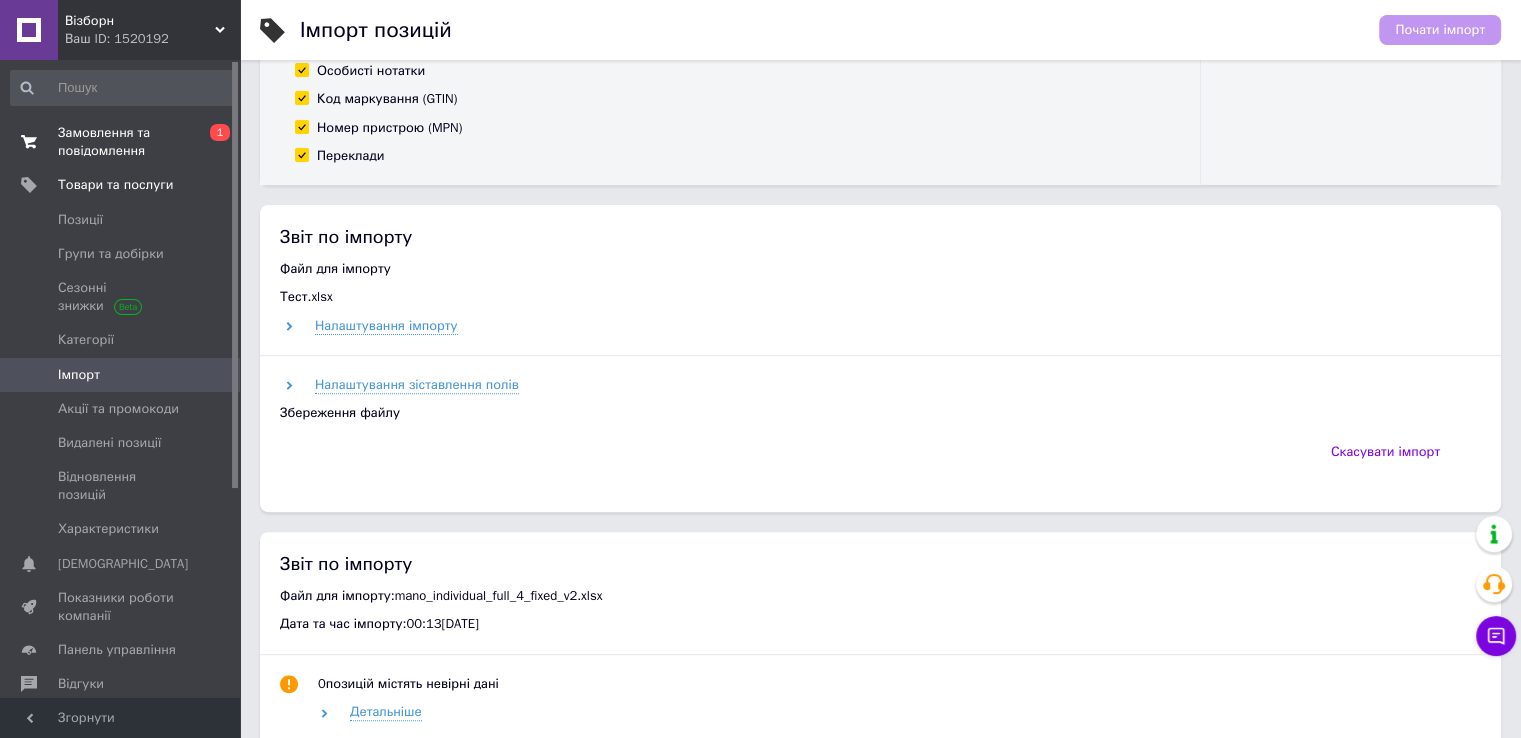 click on "Замовлення та повідомлення" at bounding box center [121, 142] 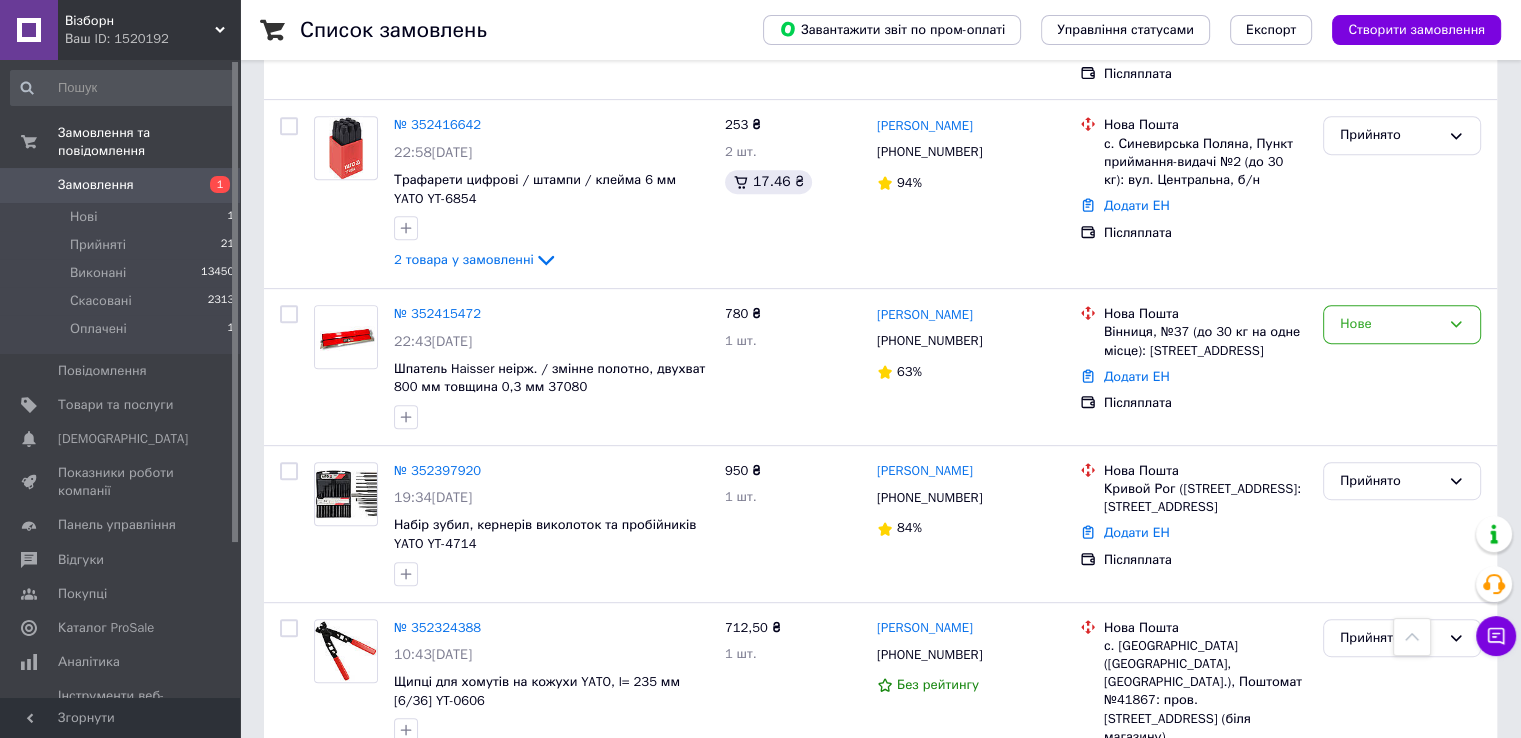 scroll, scrollTop: 600, scrollLeft: 0, axis: vertical 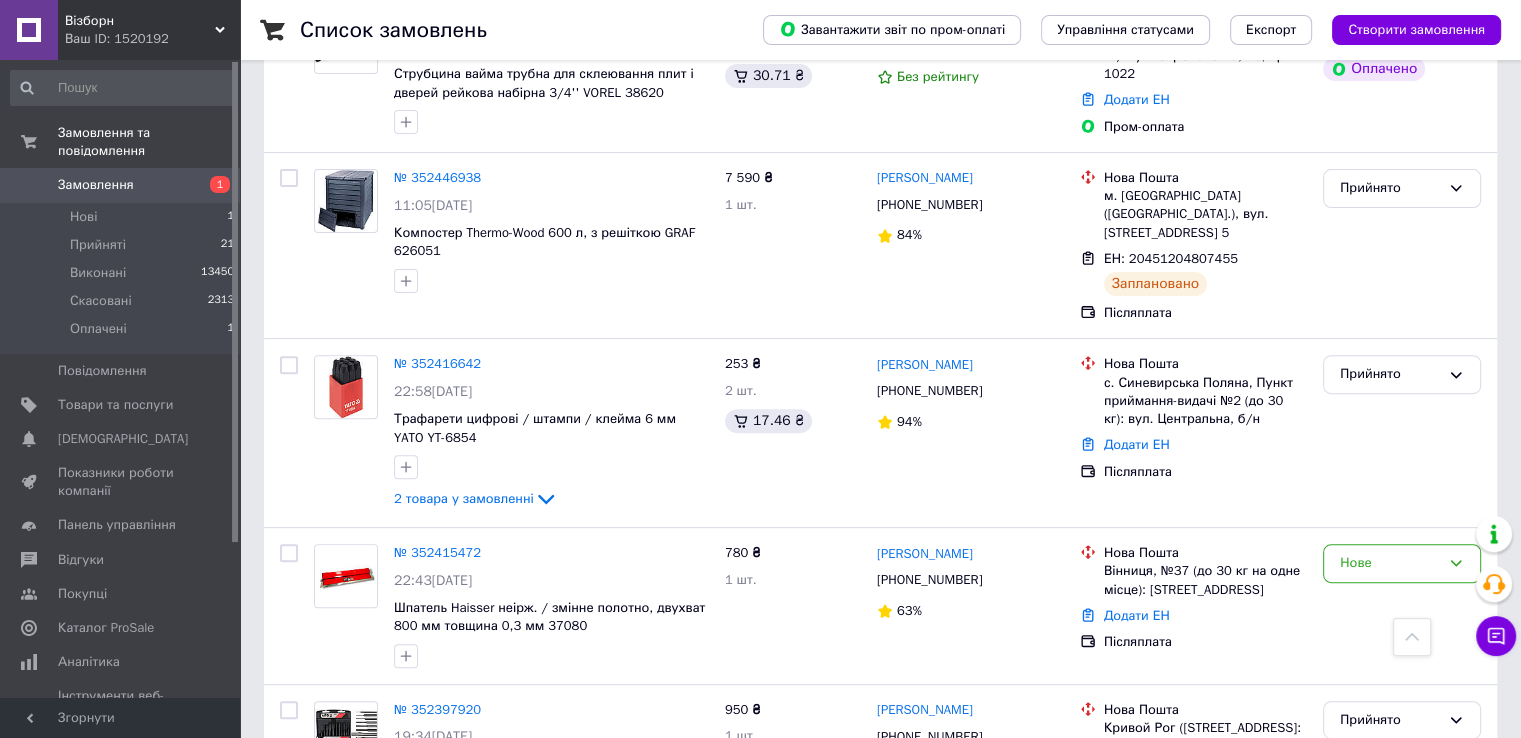 click on "Замовлення 1" at bounding box center (123, 185) 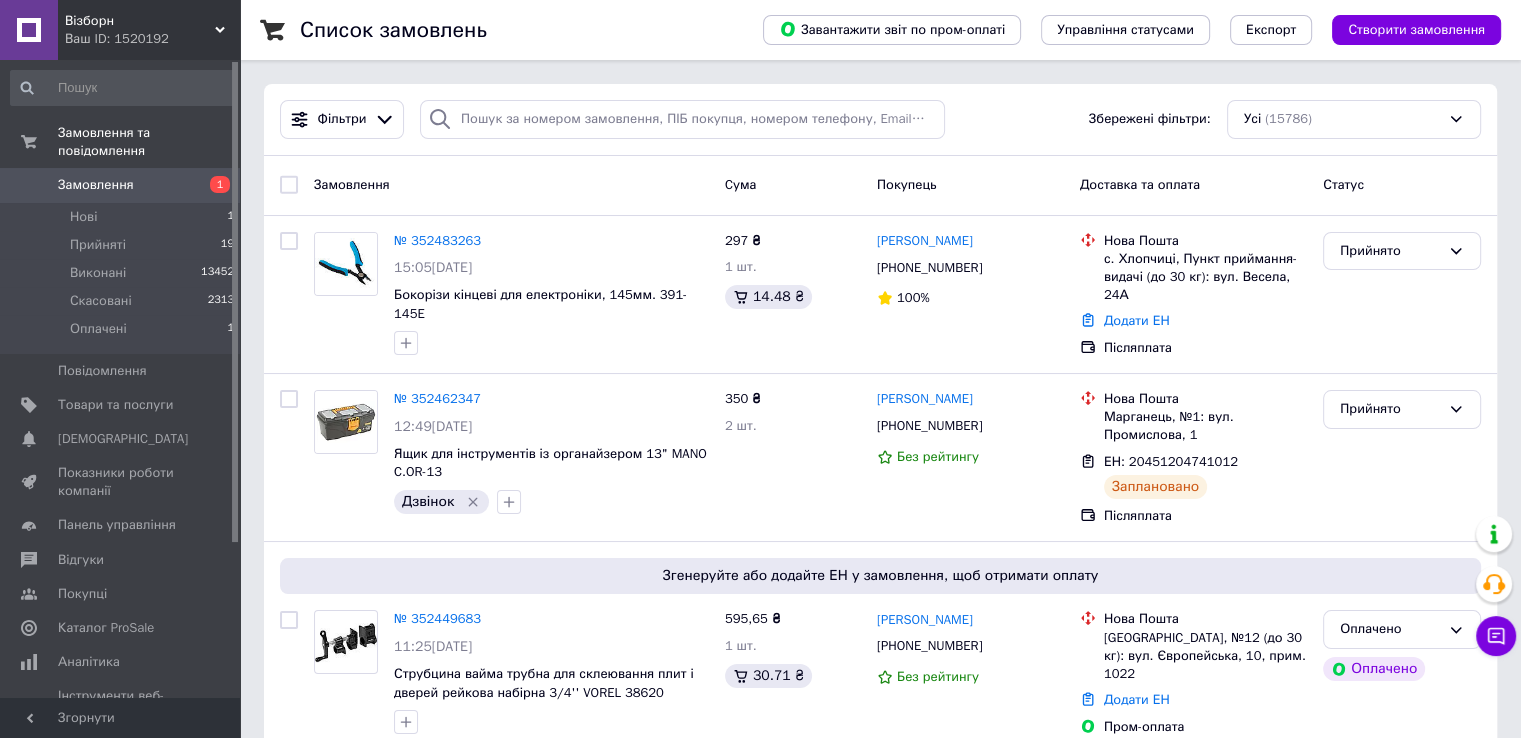 click on "Візборн" at bounding box center (140, 21) 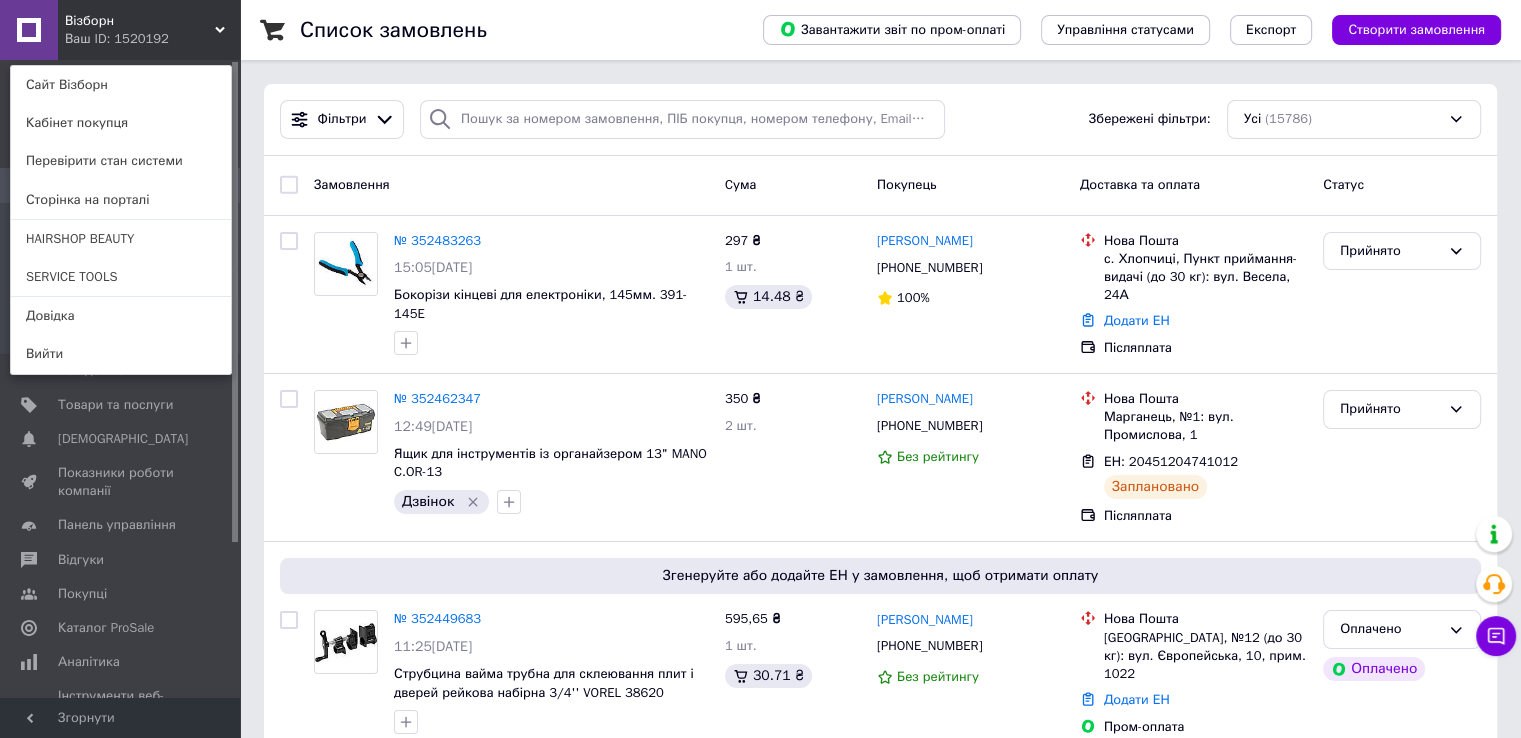 click 